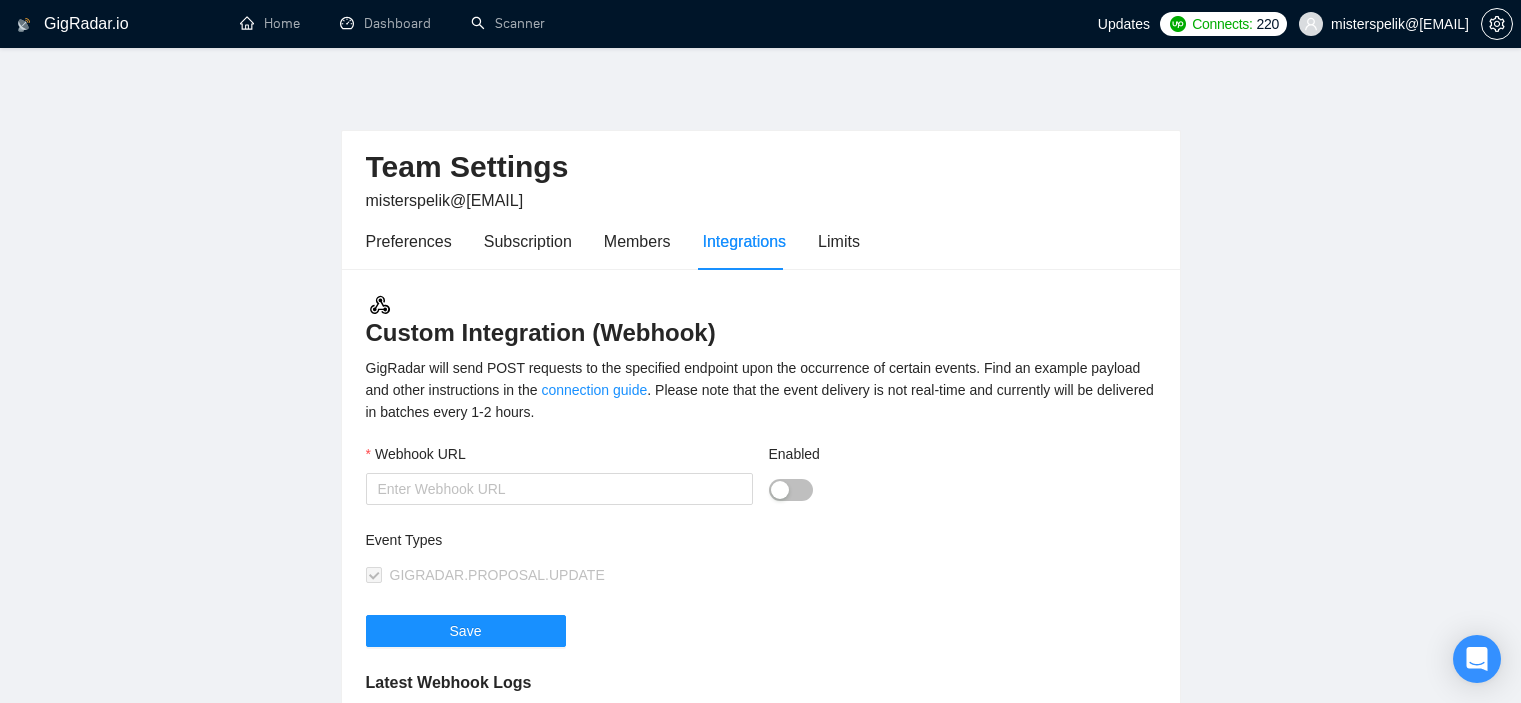 scroll, scrollTop: 0, scrollLeft: 0, axis: both 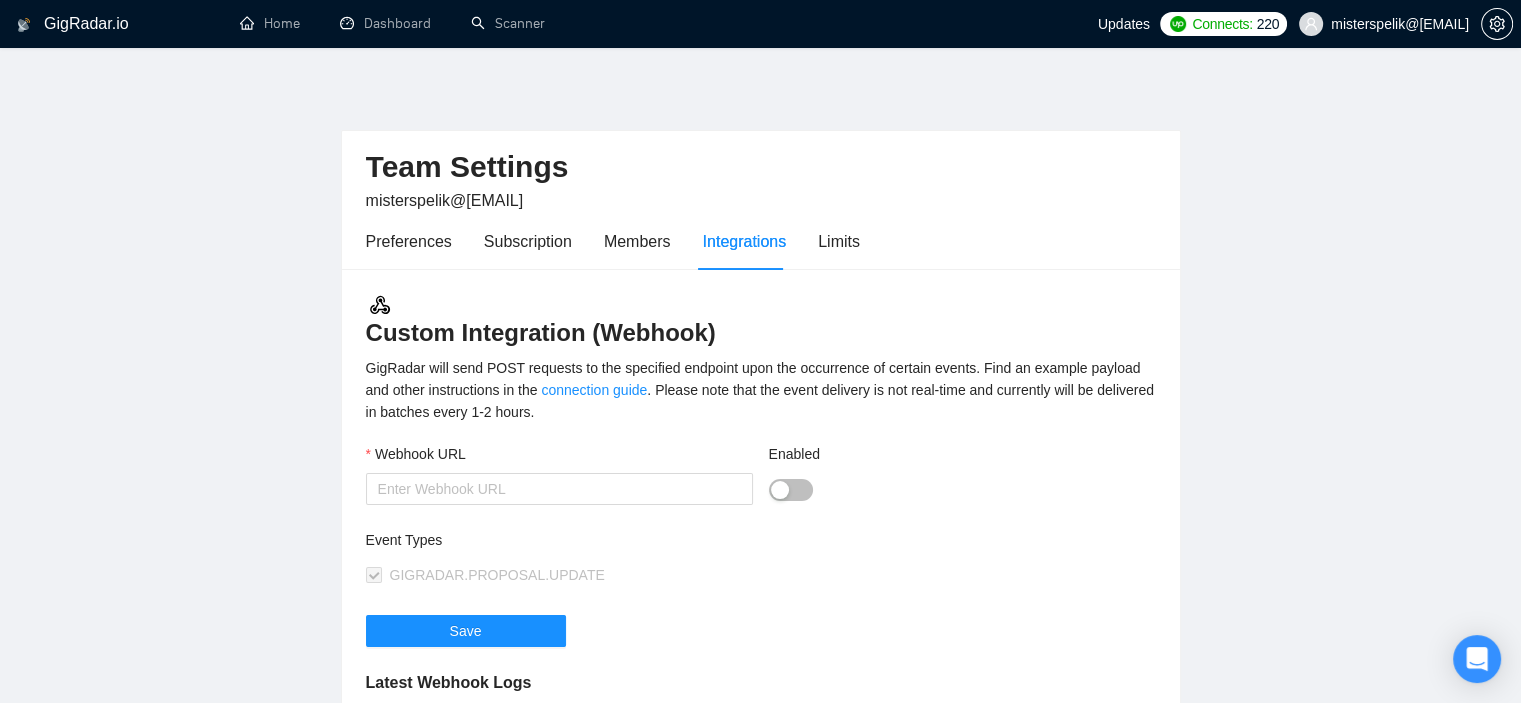 click on "Team Settings [EMAIL] Preferences Subscription Members Integrations Limits  Custom Integration (Webhook) GigRadar will send POST requests to the specified endpoint upon the occurrence of certain events. Find an example payload and other instructions in the   connection guide . Please note that the event delivery is not real-time and currently will be delivered in batches every 1-2 hours. Webhook URL Enabled Event Types GIGRADAR.PROPOSAL.UPDATE Save Latest Webhook Logs Date Event Success No data Need help? We are here to help you integrate GigRadar into your systems. Integration Tutorial   Contact Support" at bounding box center [760, 576] 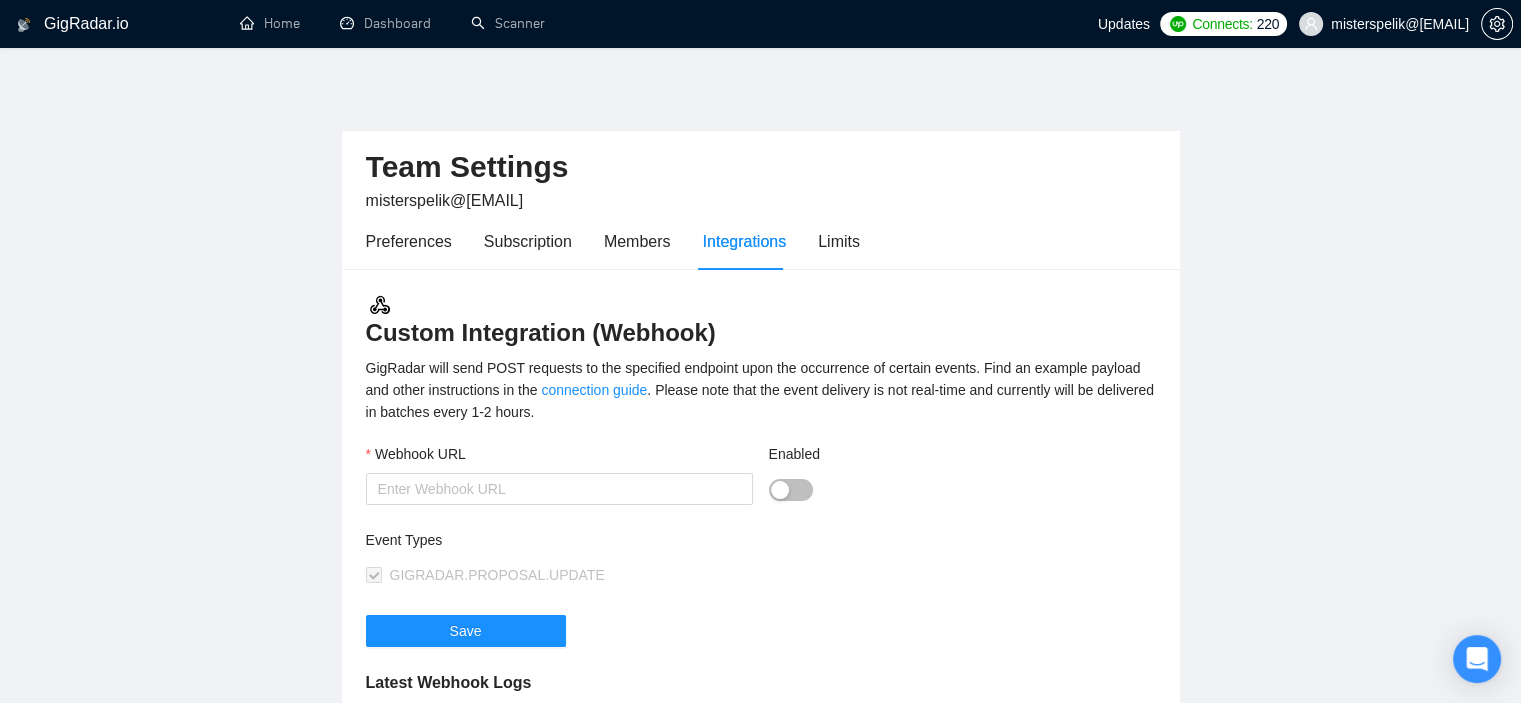 click on "Team Settings [EMAIL] Preferences Subscription Members Integrations Limits  Custom Integration (Webhook) GigRadar will send POST requests to the specified endpoint upon the occurrence of certain events. Find an example payload and other instructions in the   connection guide . Please note that the event delivery is not real-time and currently will be delivered in batches every 1-2 hours. Webhook URL Enabled Event Types GIGRADAR.PROPOSAL.UPDATE Save Latest Webhook Logs Date Event Success No data Need help? We are here to help you integrate GigRadar into your systems. Integration Tutorial   Contact Support" at bounding box center (760, 576) 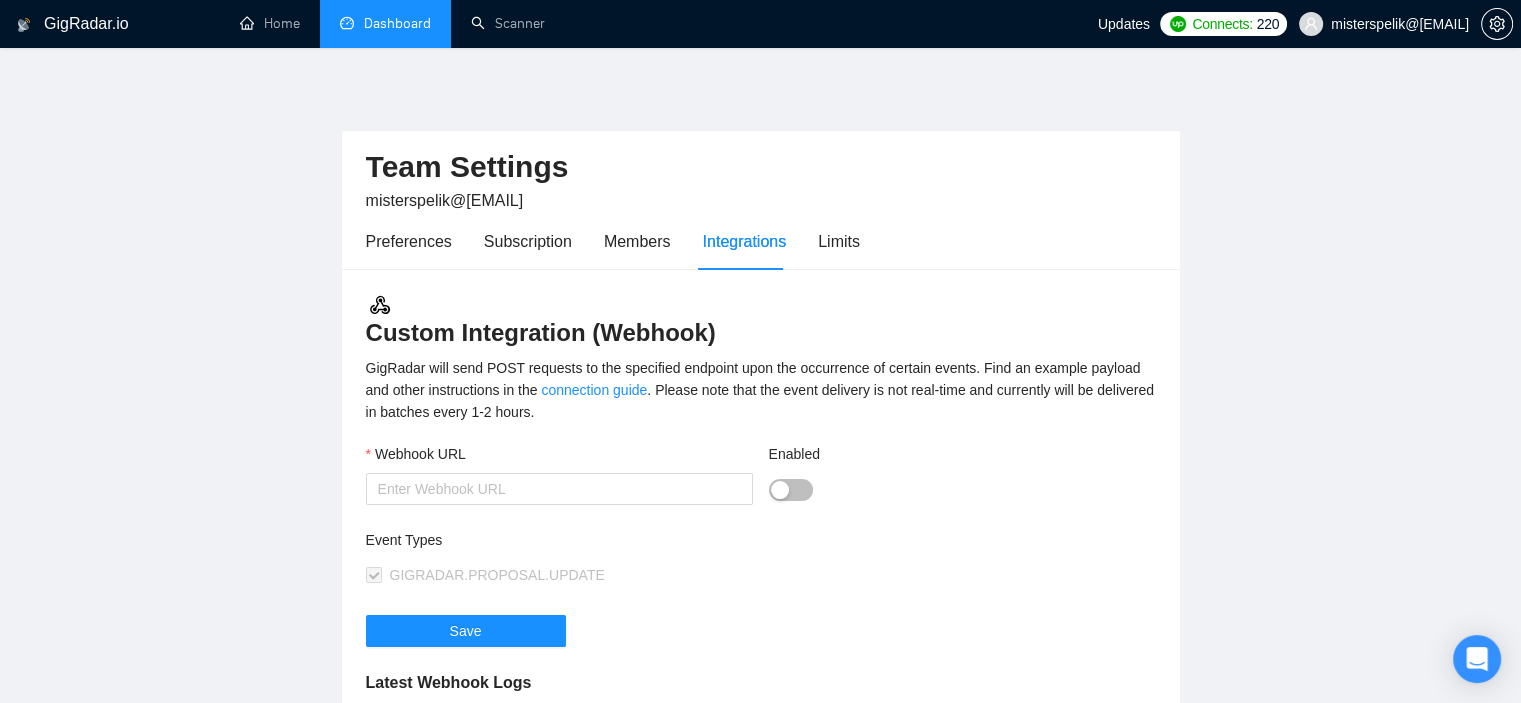 click on "Dashboard" at bounding box center [385, 23] 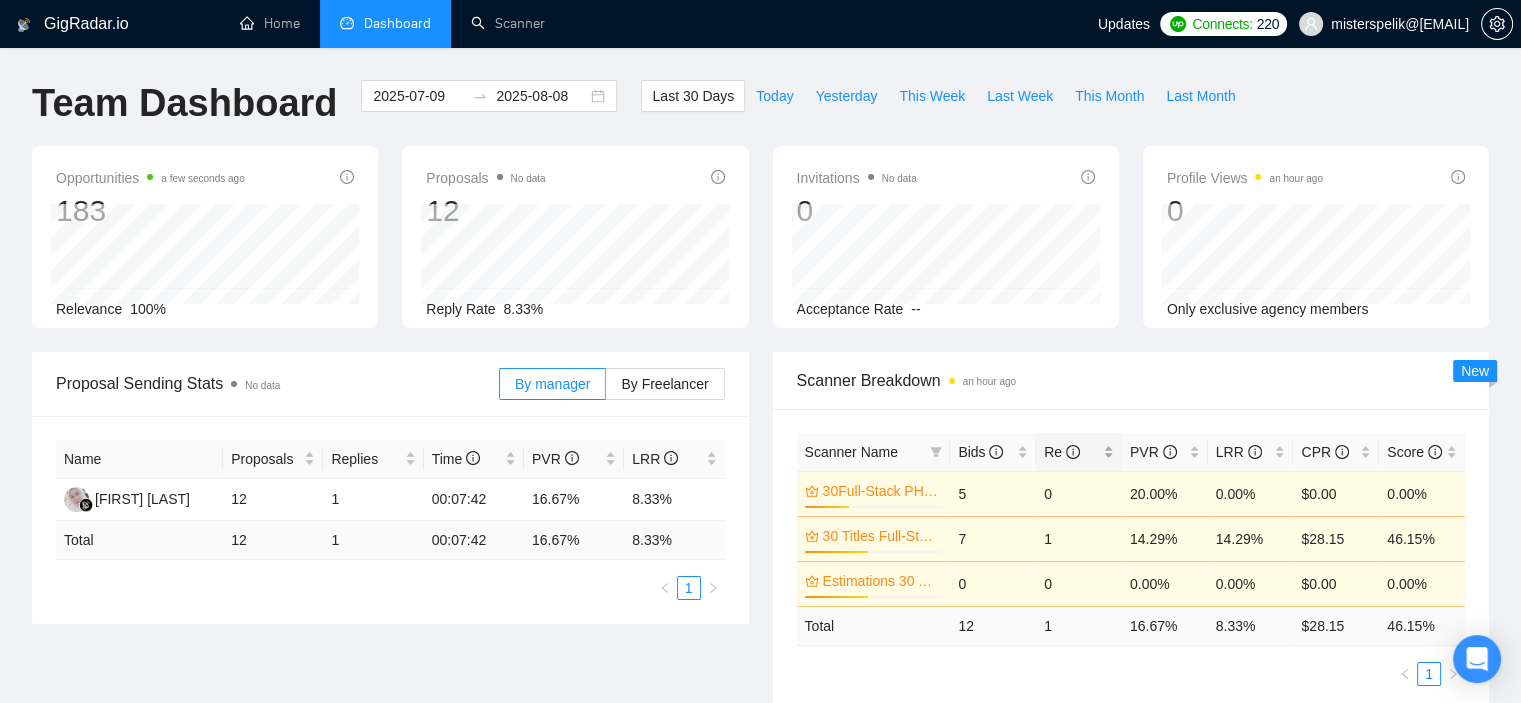 click 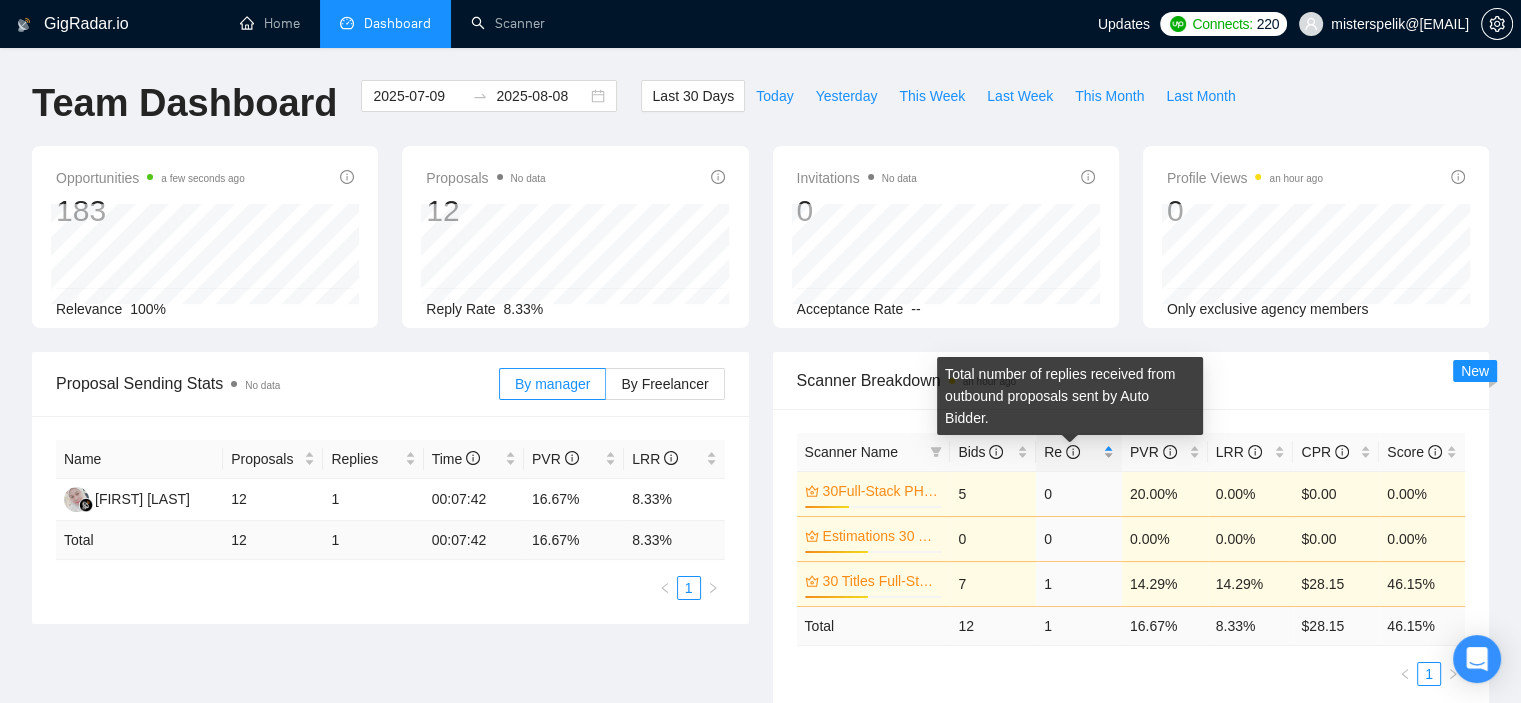 click 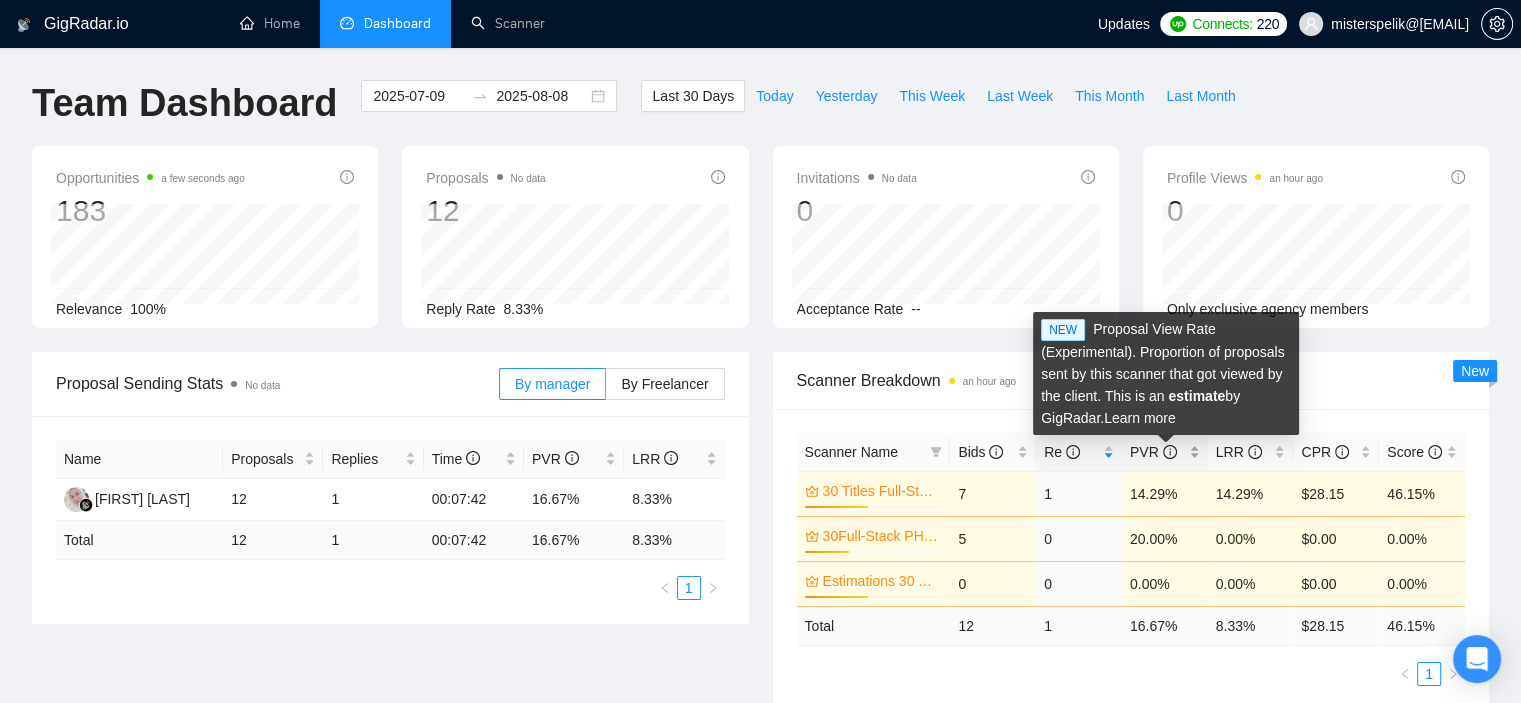click 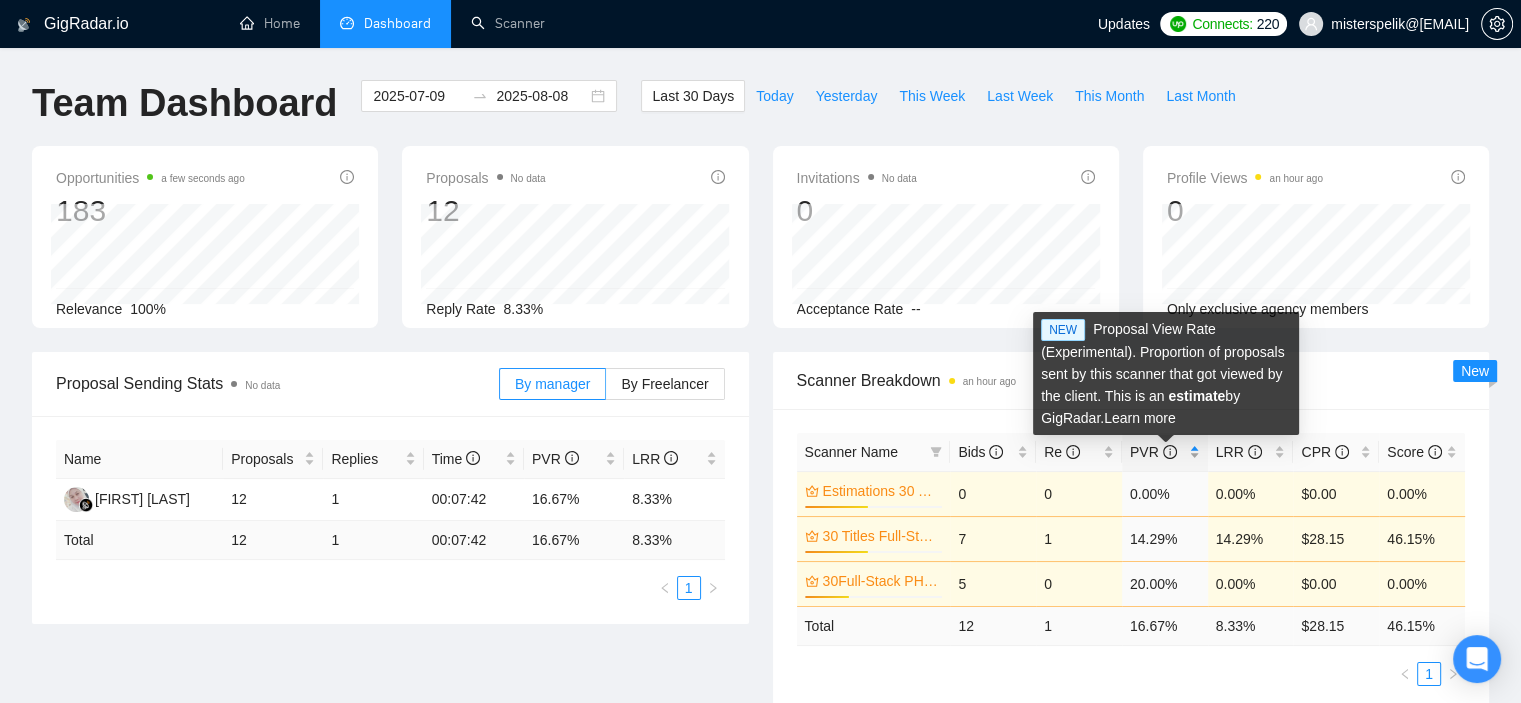 click 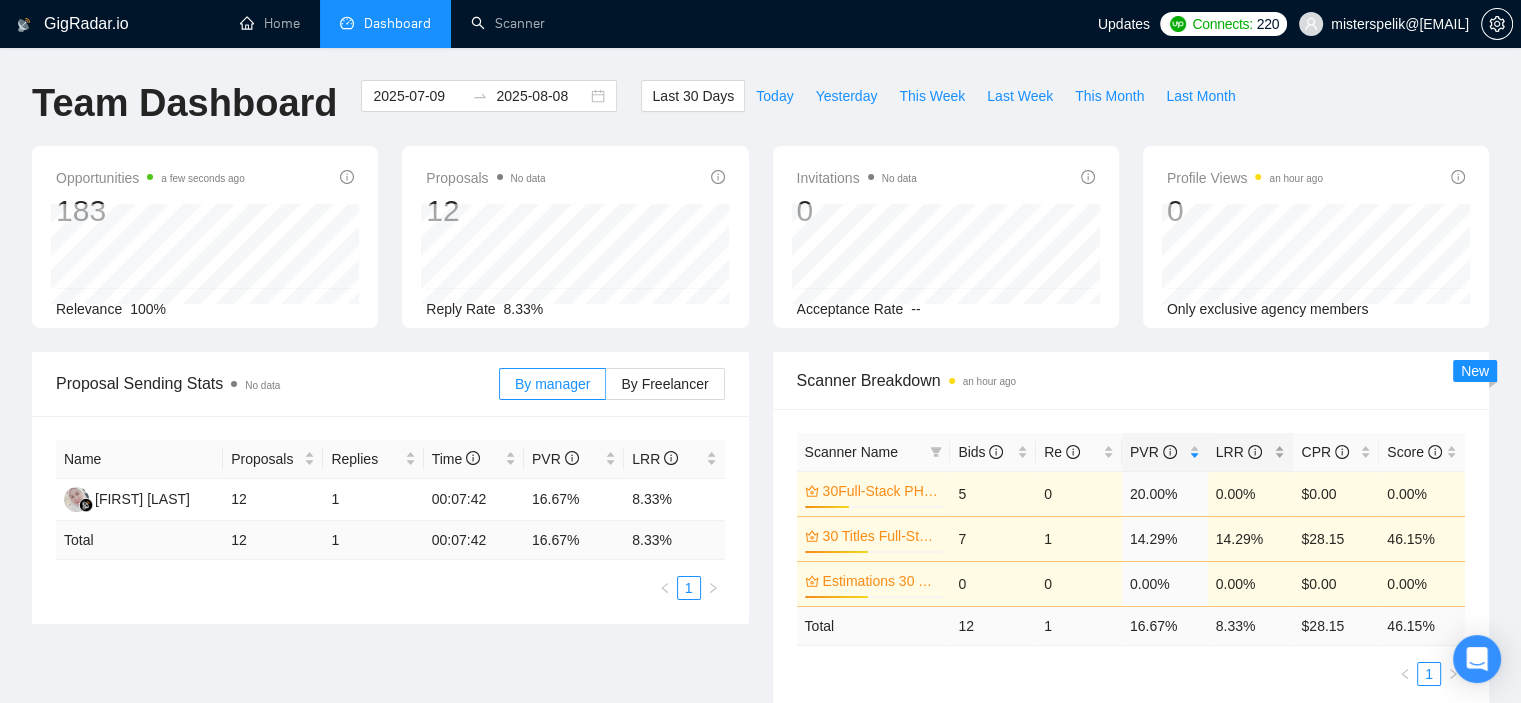 click 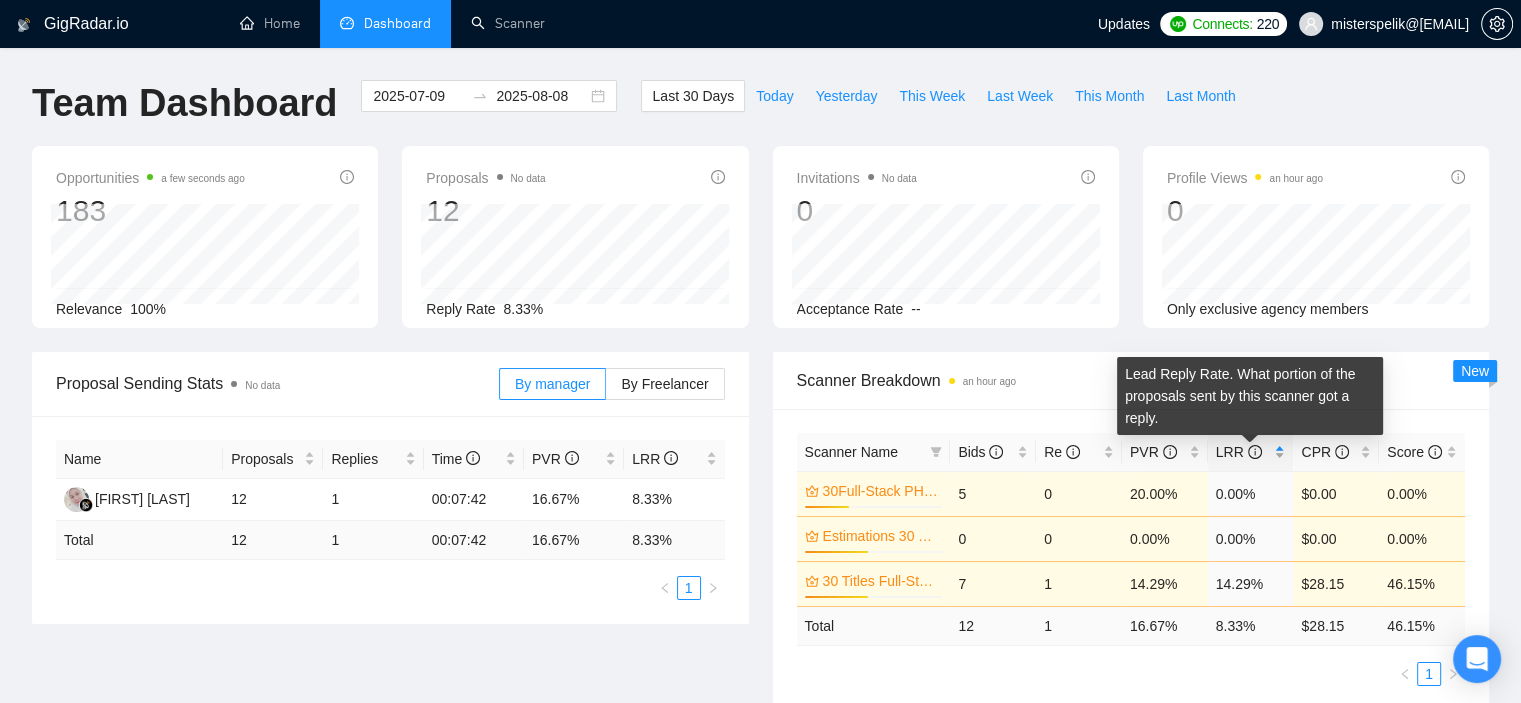 click 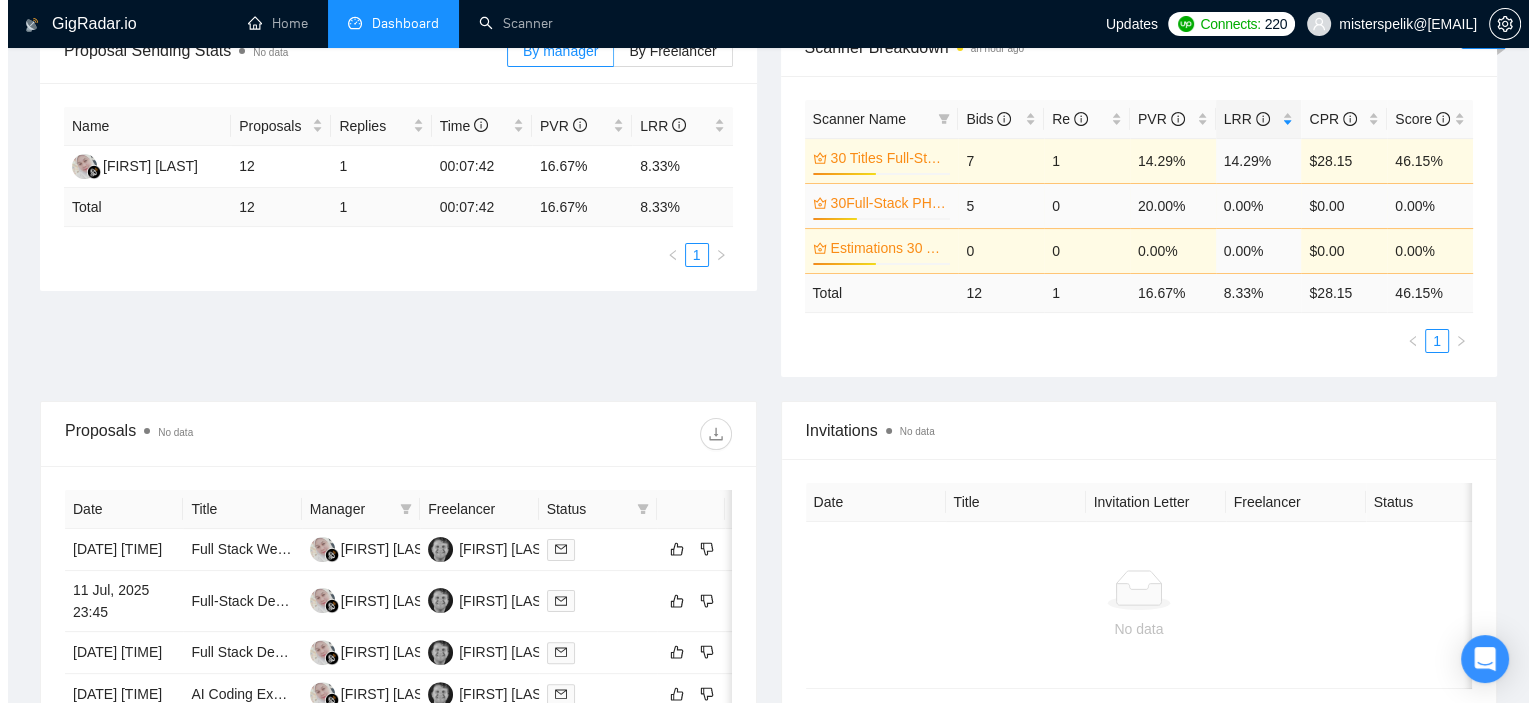 scroll, scrollTop: 666, scrollLeft: 0, axis: vertical 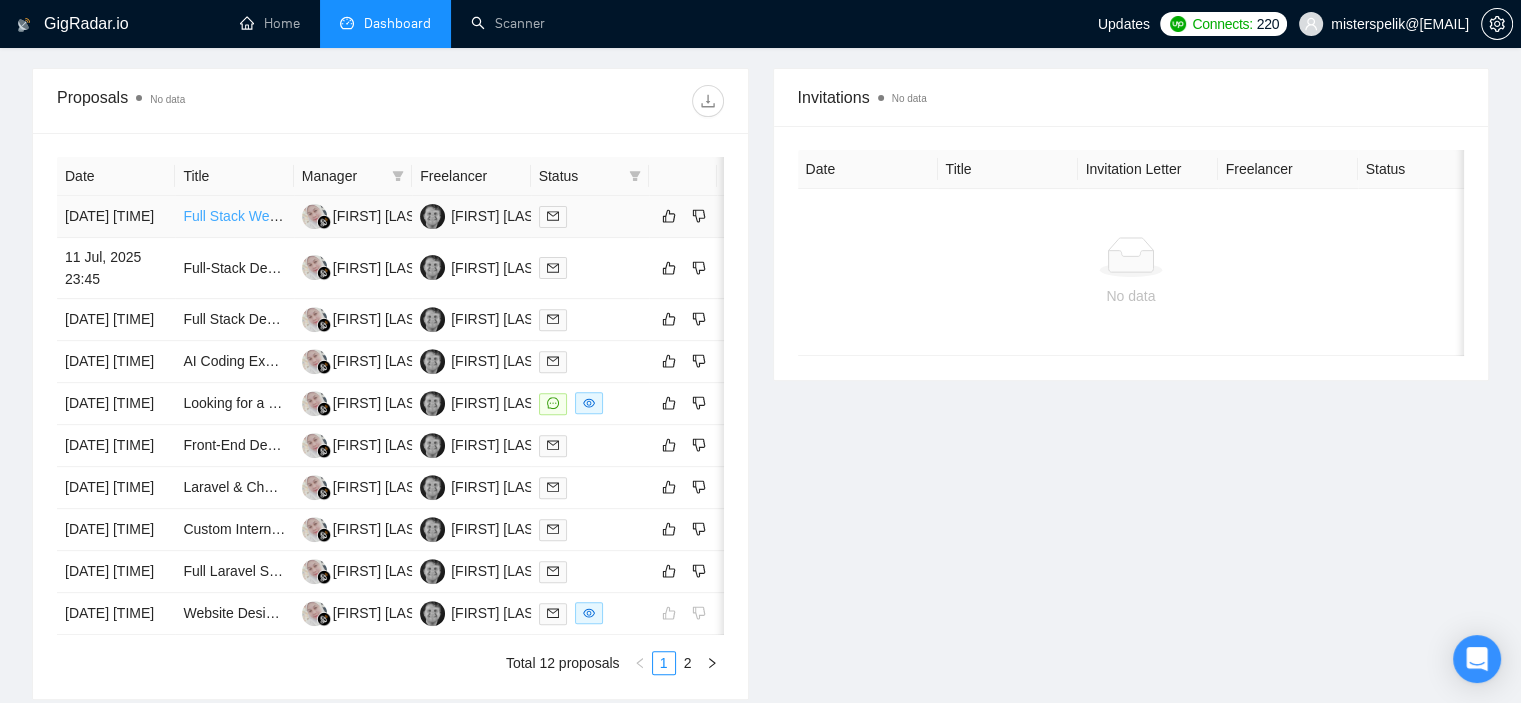click on "Full Stack Web Developer with AWS, AI Automation, and Vue.js Expertise" at bounding box center [410, 216] 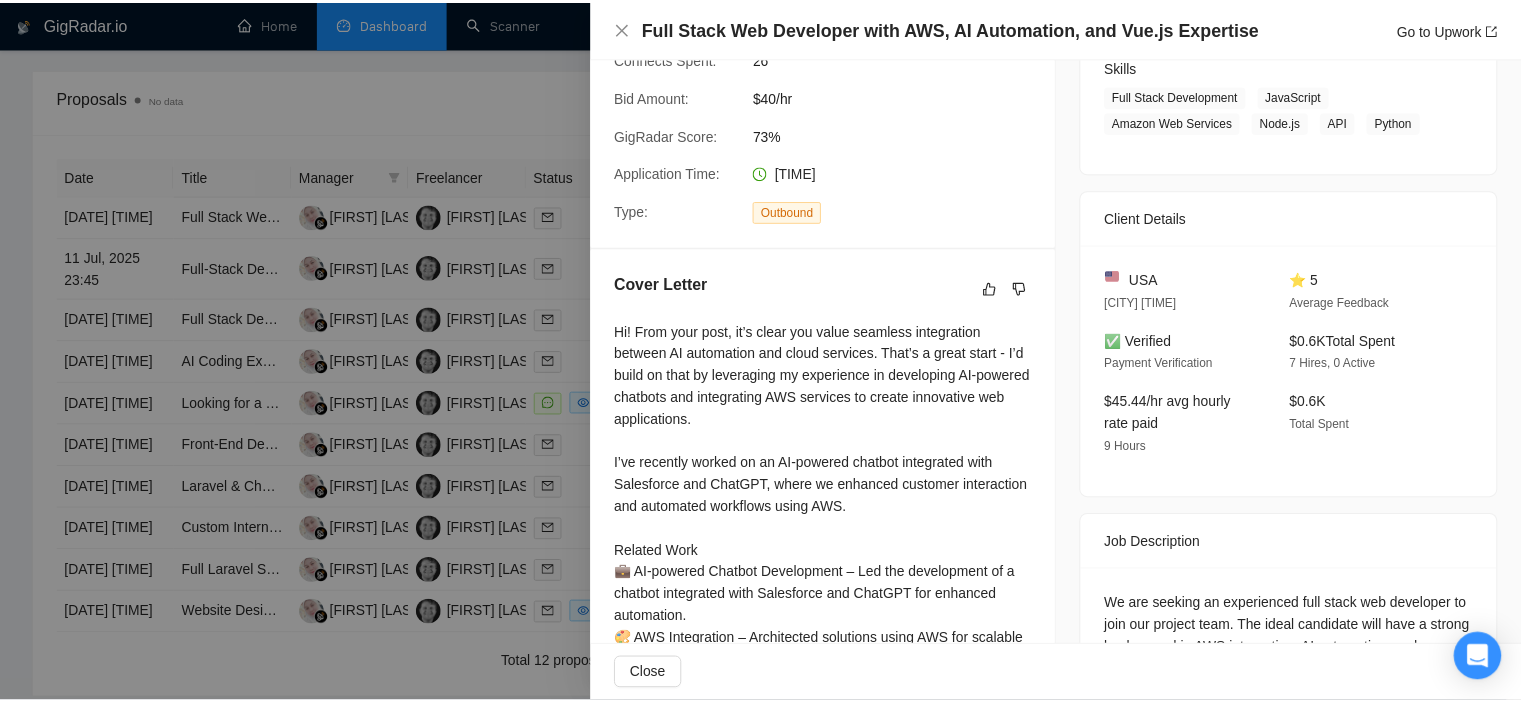 scroll, scrollTop: 580, scrollLeft: 0, axis: vertical 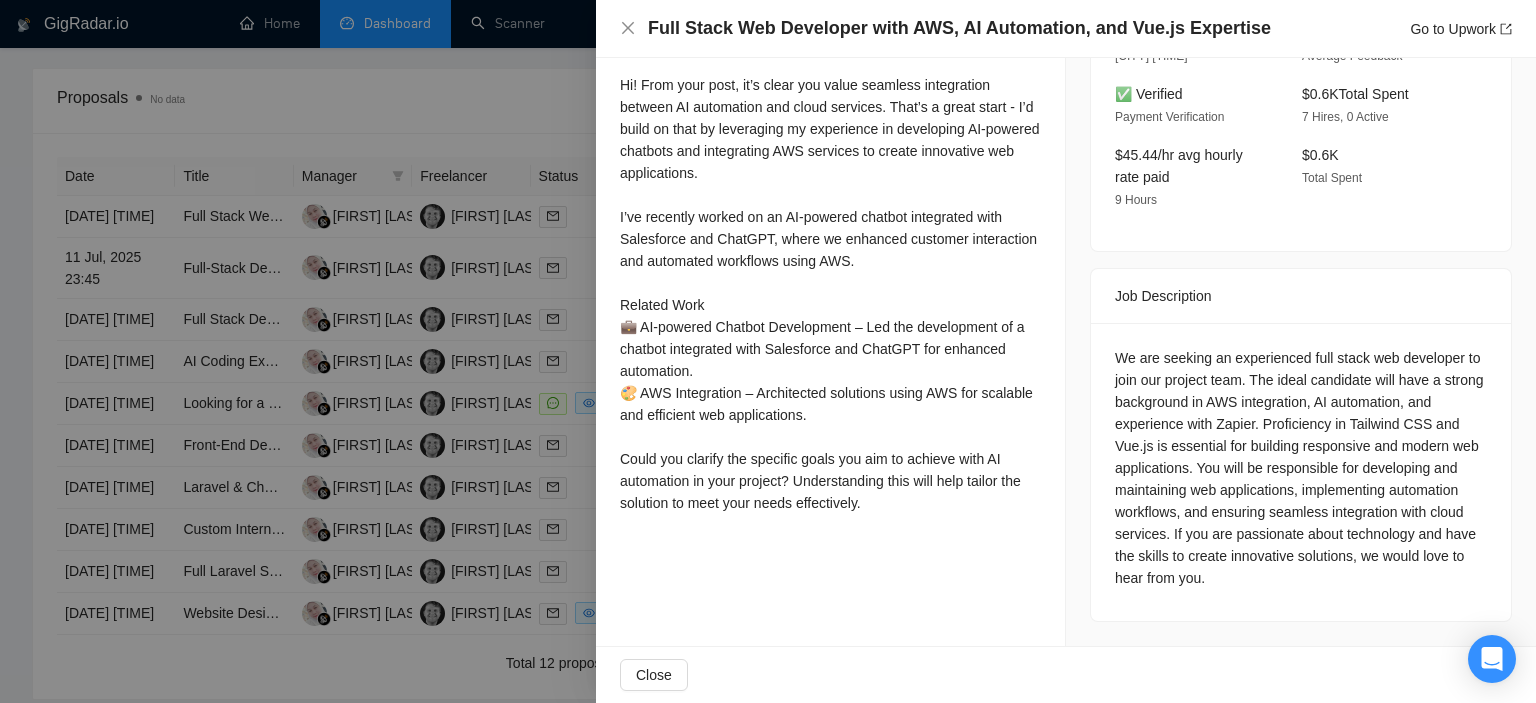 click on "Full Stack Web Developer with AWS, AI Automation, and Vue.js Expertise Go to Upwork" at bounding box center [1066, 28] 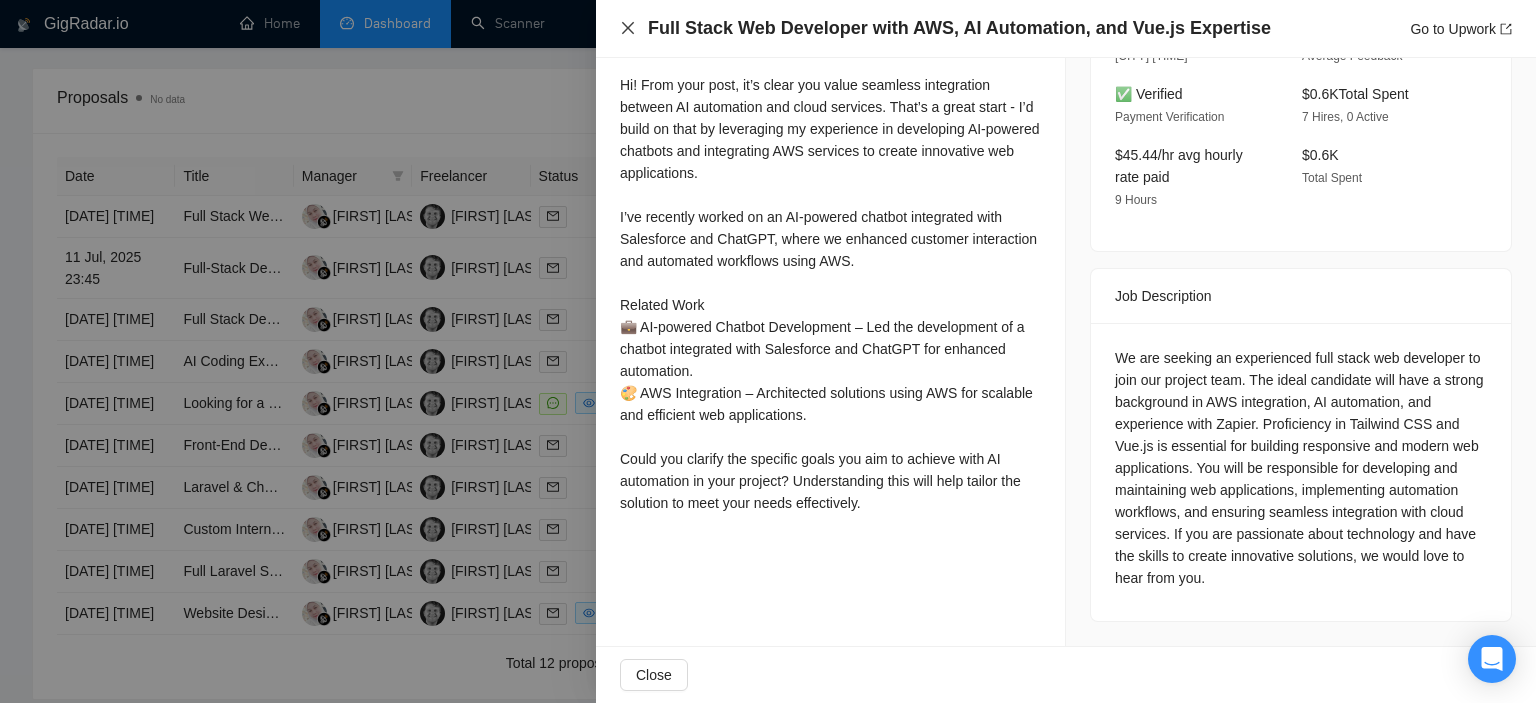 click 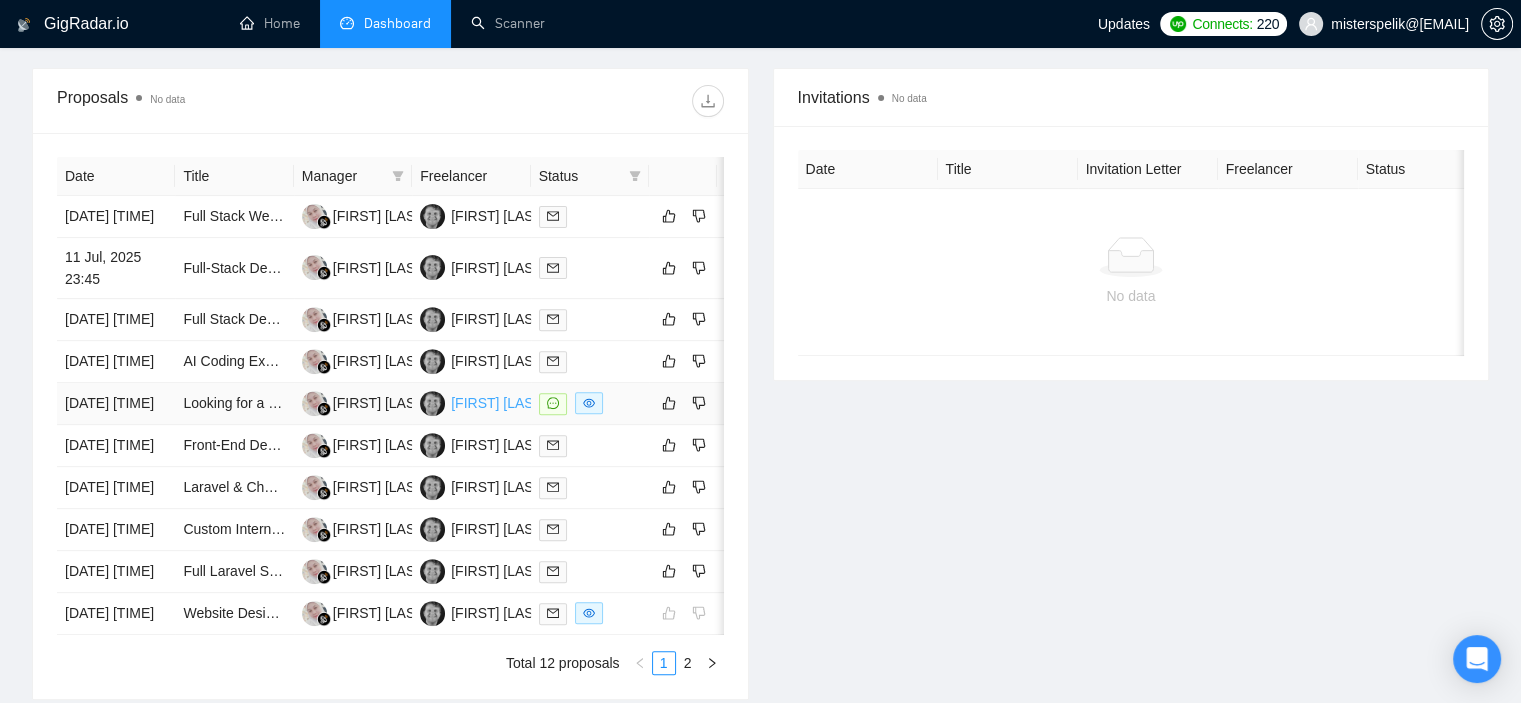 click on "[FIRST] [LAST]" at bounding box center (498, 403) 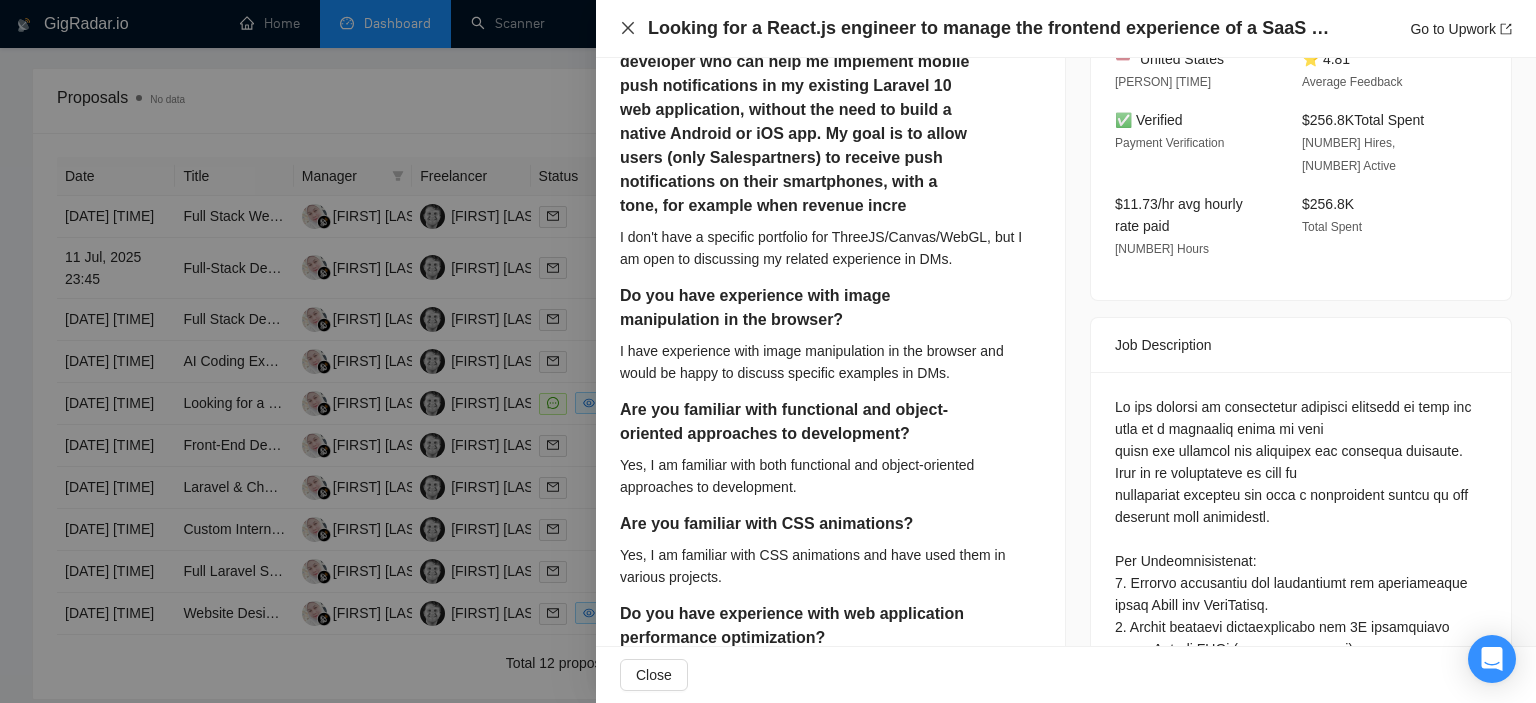 click 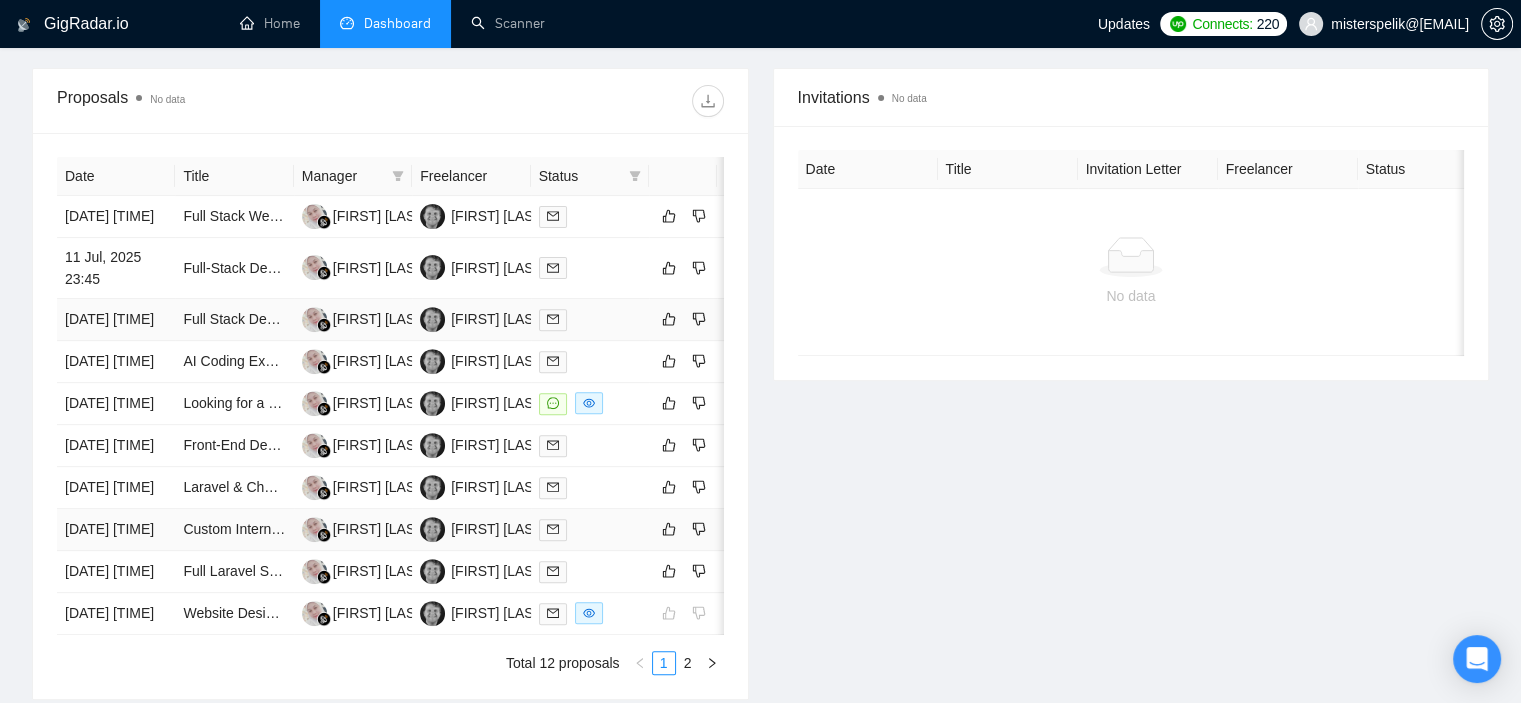 scroll, scrollTop: 1000, scrollLeft: 0, axis: vertical 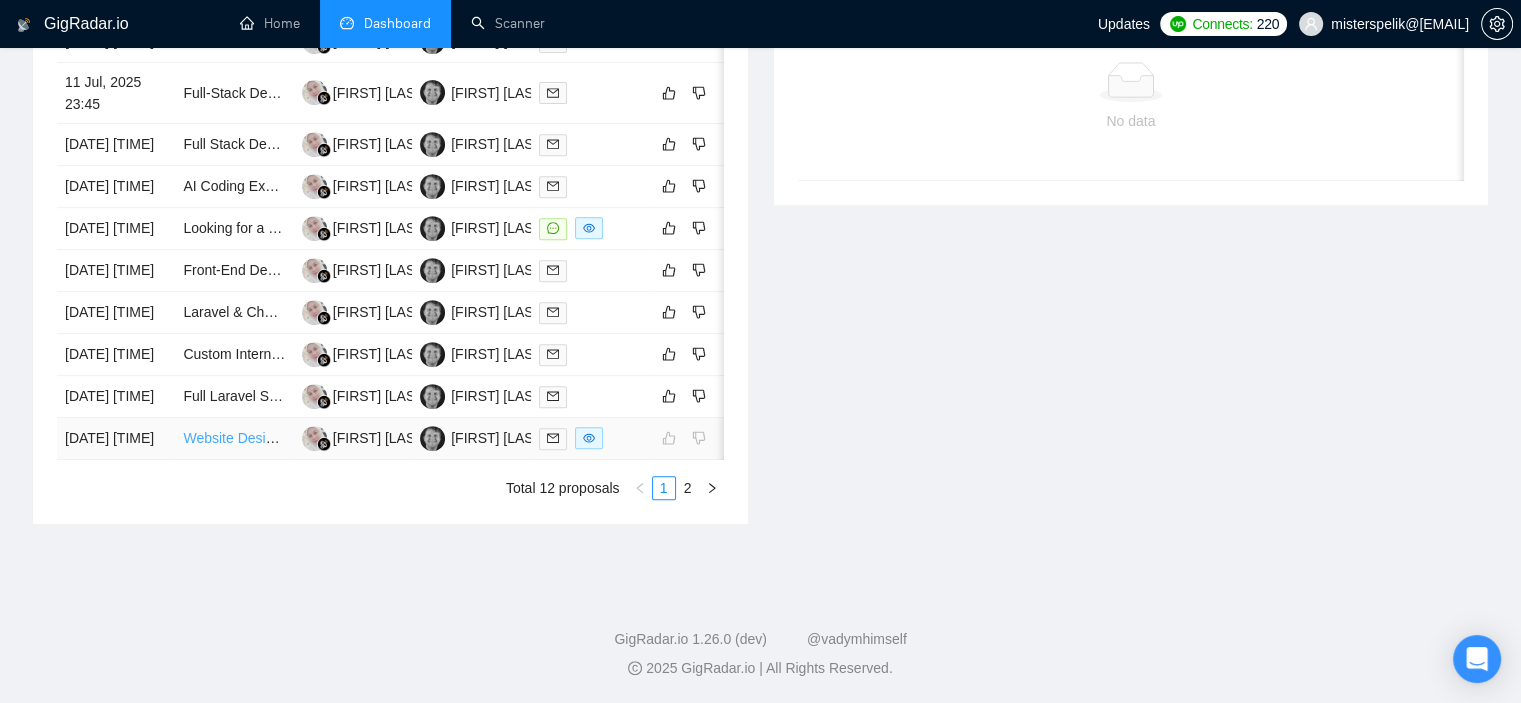 click on "Website Design and Development" at bounding box center [288, 438] 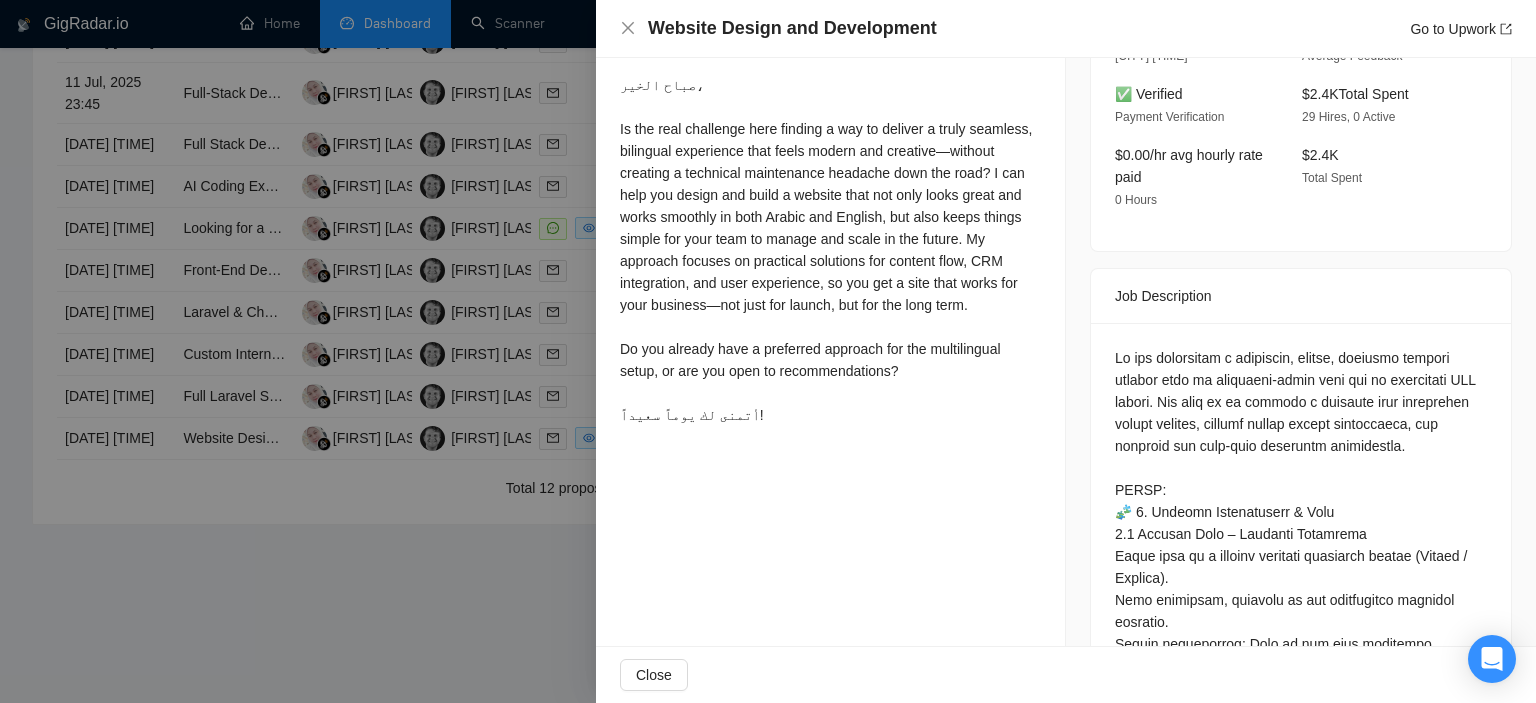 click at bounding box center (768, 351) 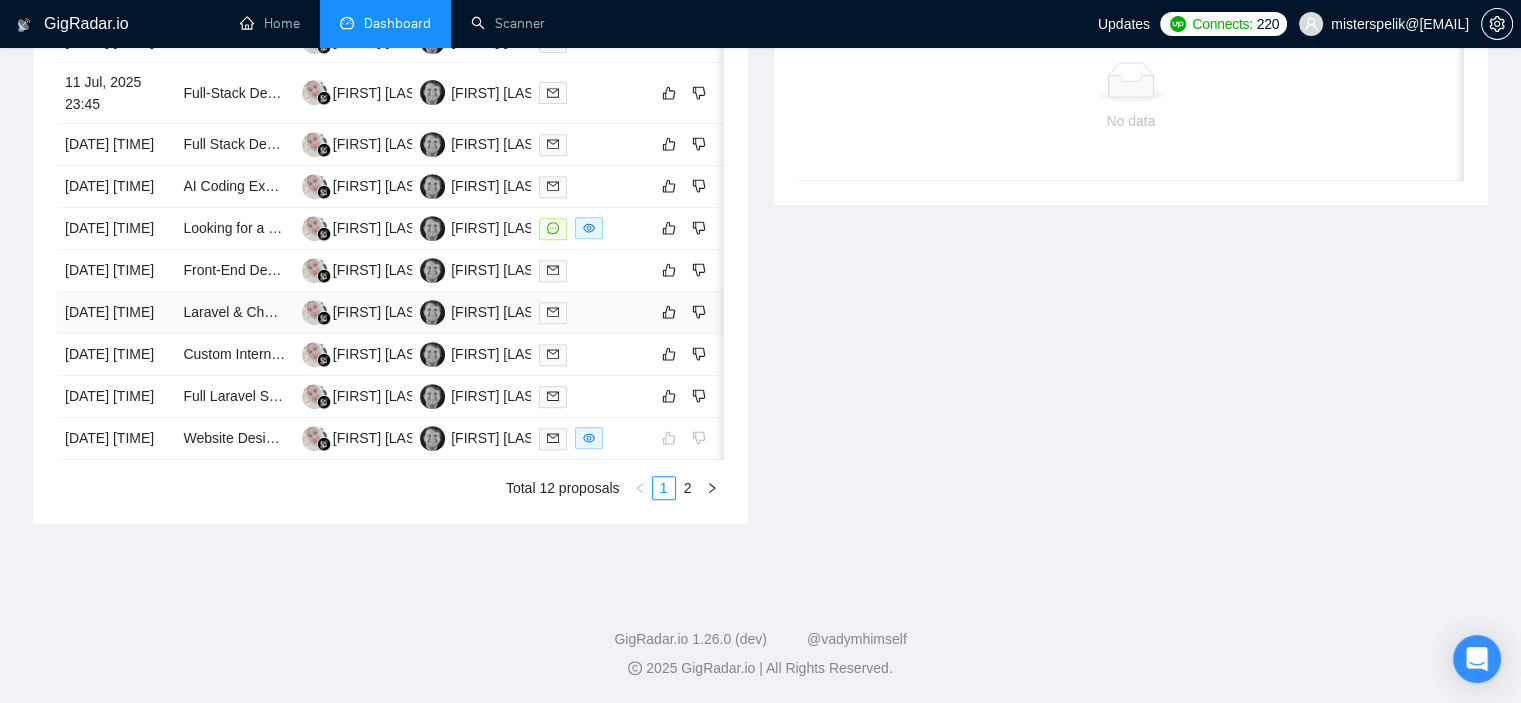 scroll, scrollTop: 1022, scrollLeft: 0, axis: vertical 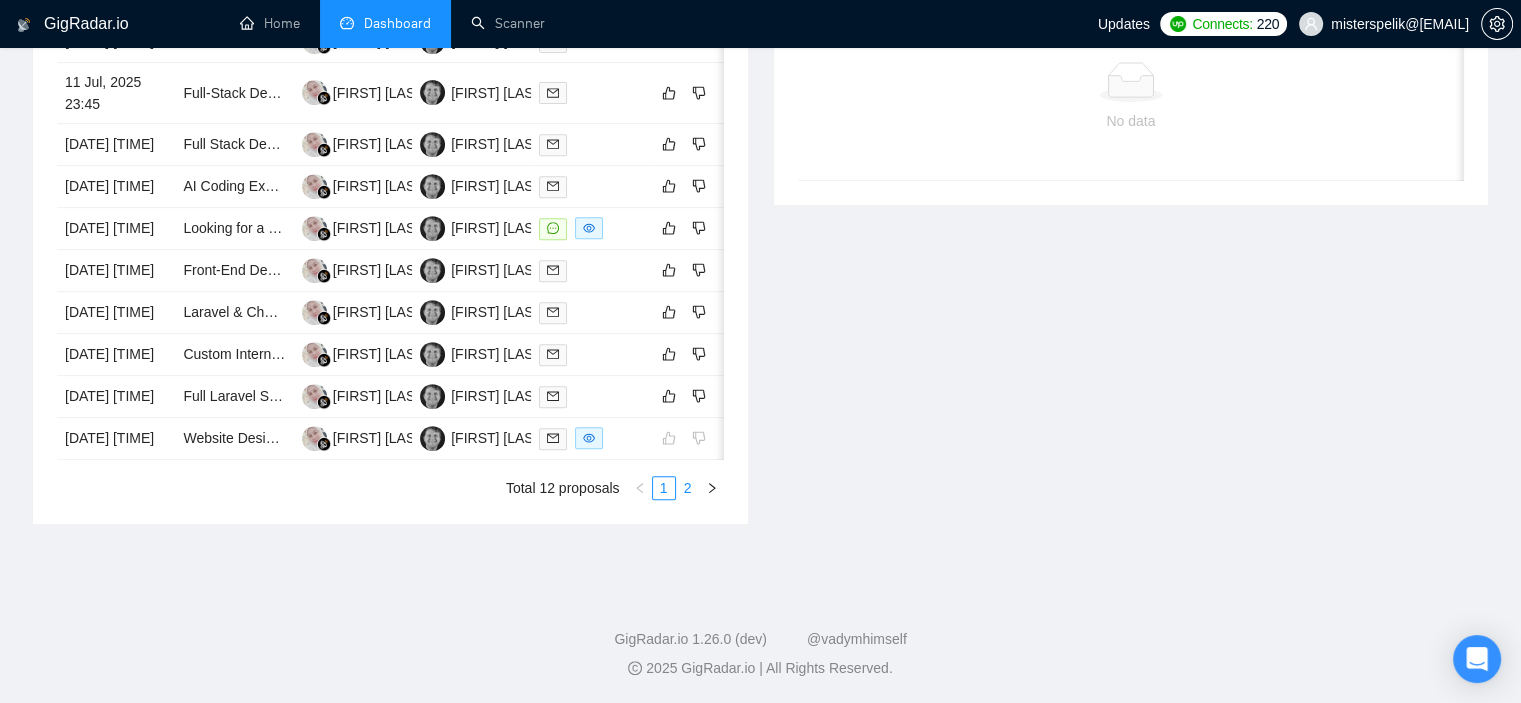click on "2" at bounding box center [688, 488] 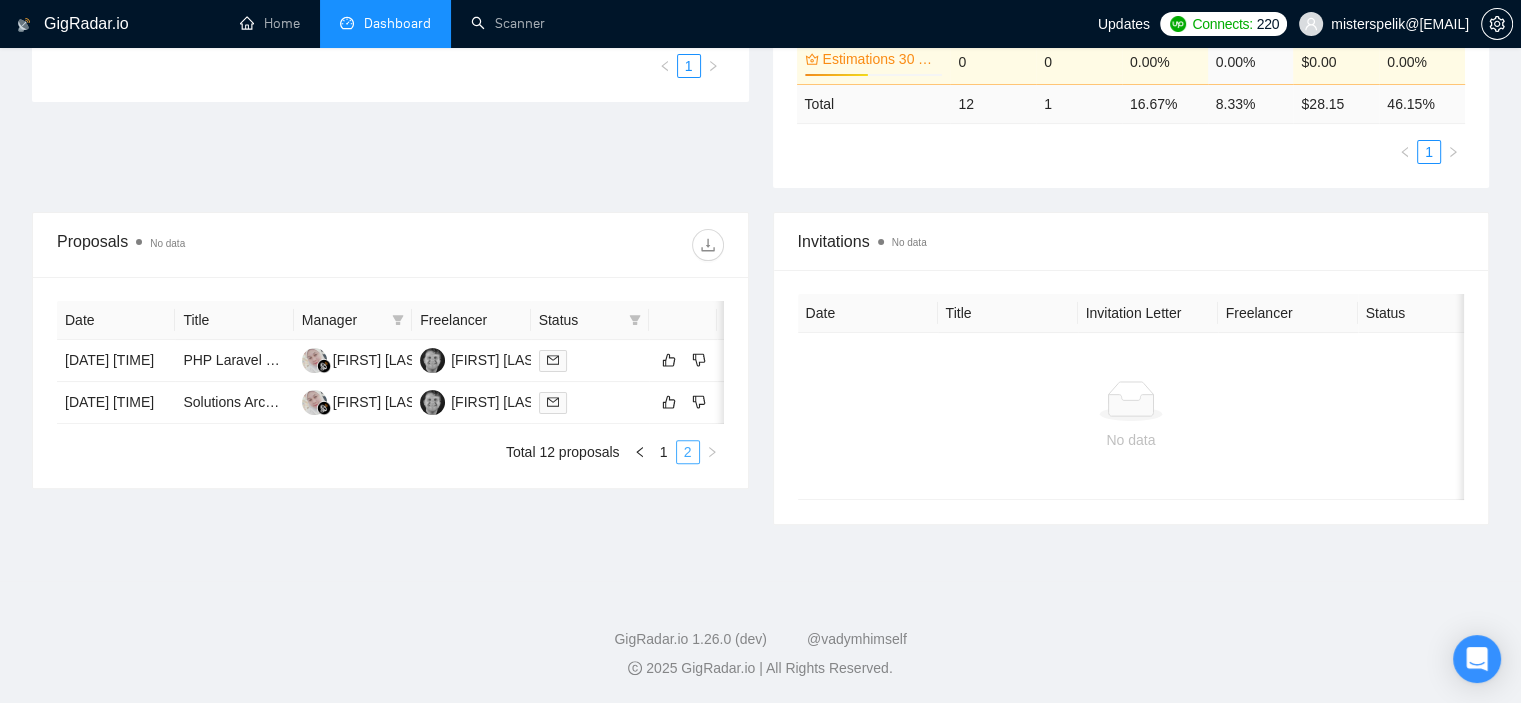 scroll, scrollTop: 536, scrollLeft: 0, axis: vertical 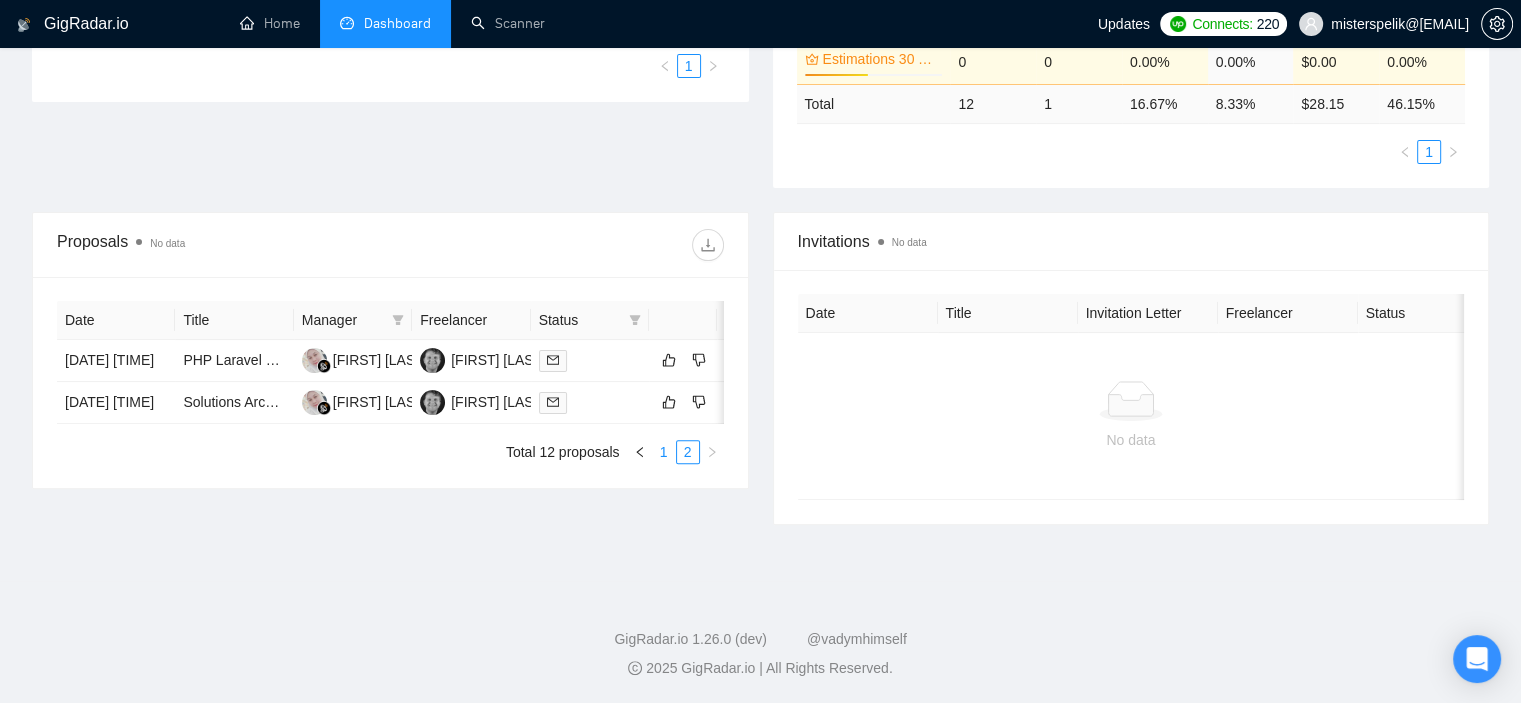 click on "1" at bounding box center (664, 452) 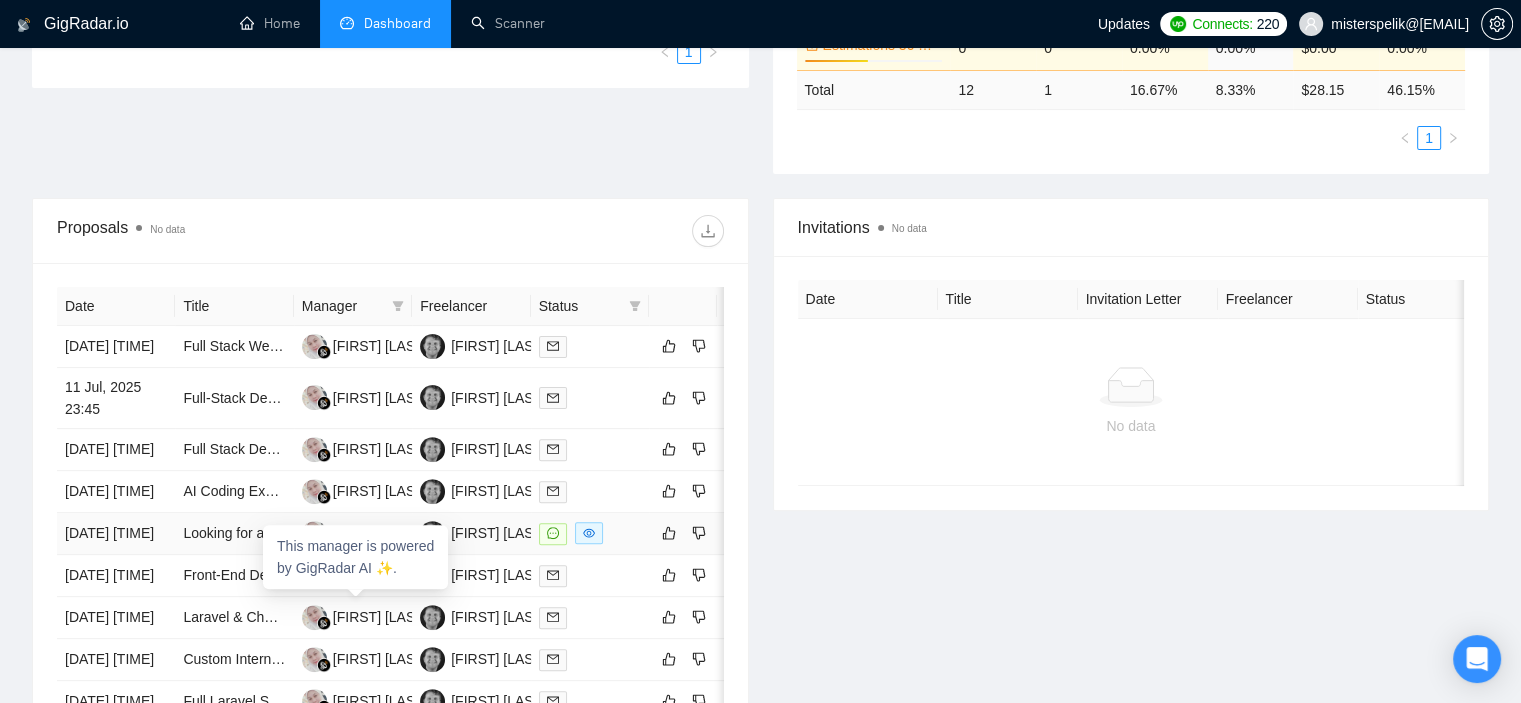 click on "[FIRST] [LAST]" at bounding box center [380, 533] 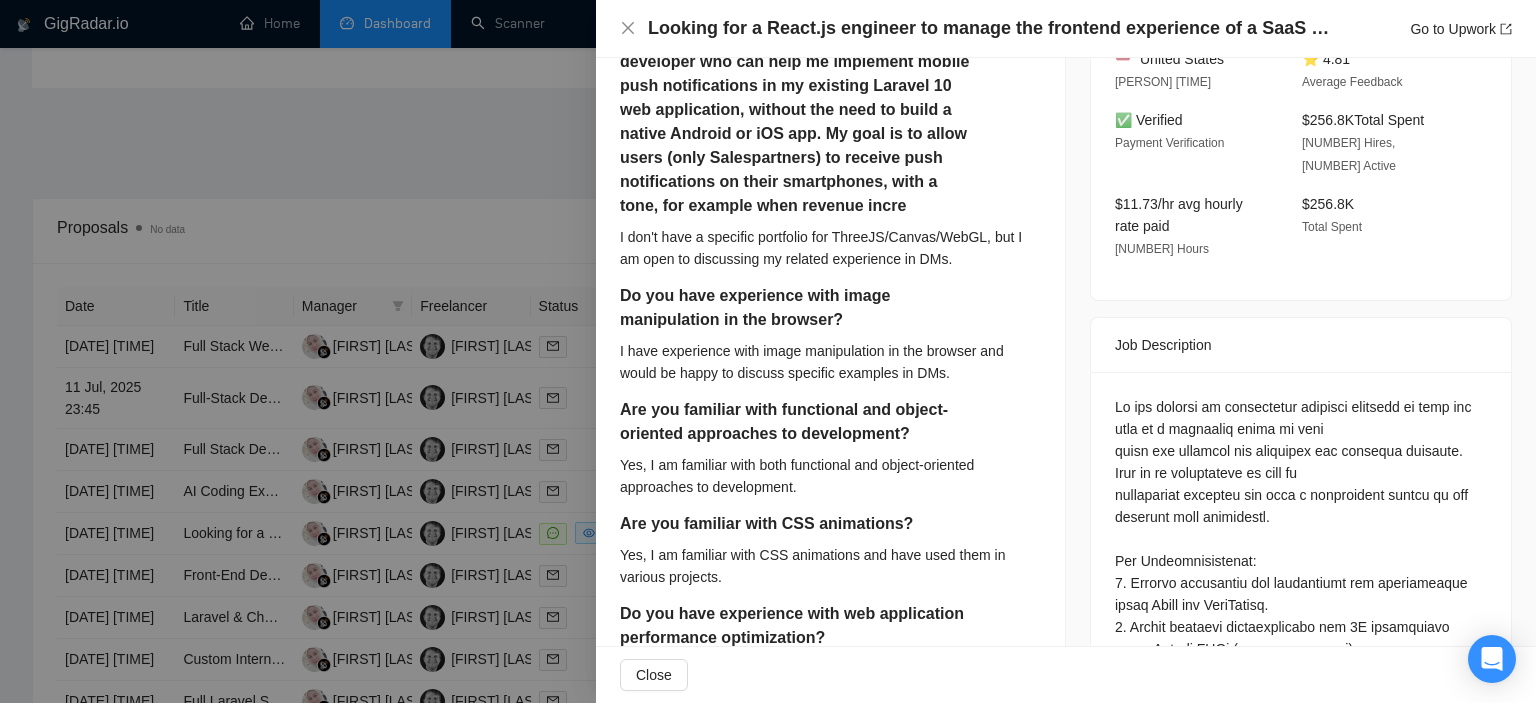 click at bounding box center [768, 351] 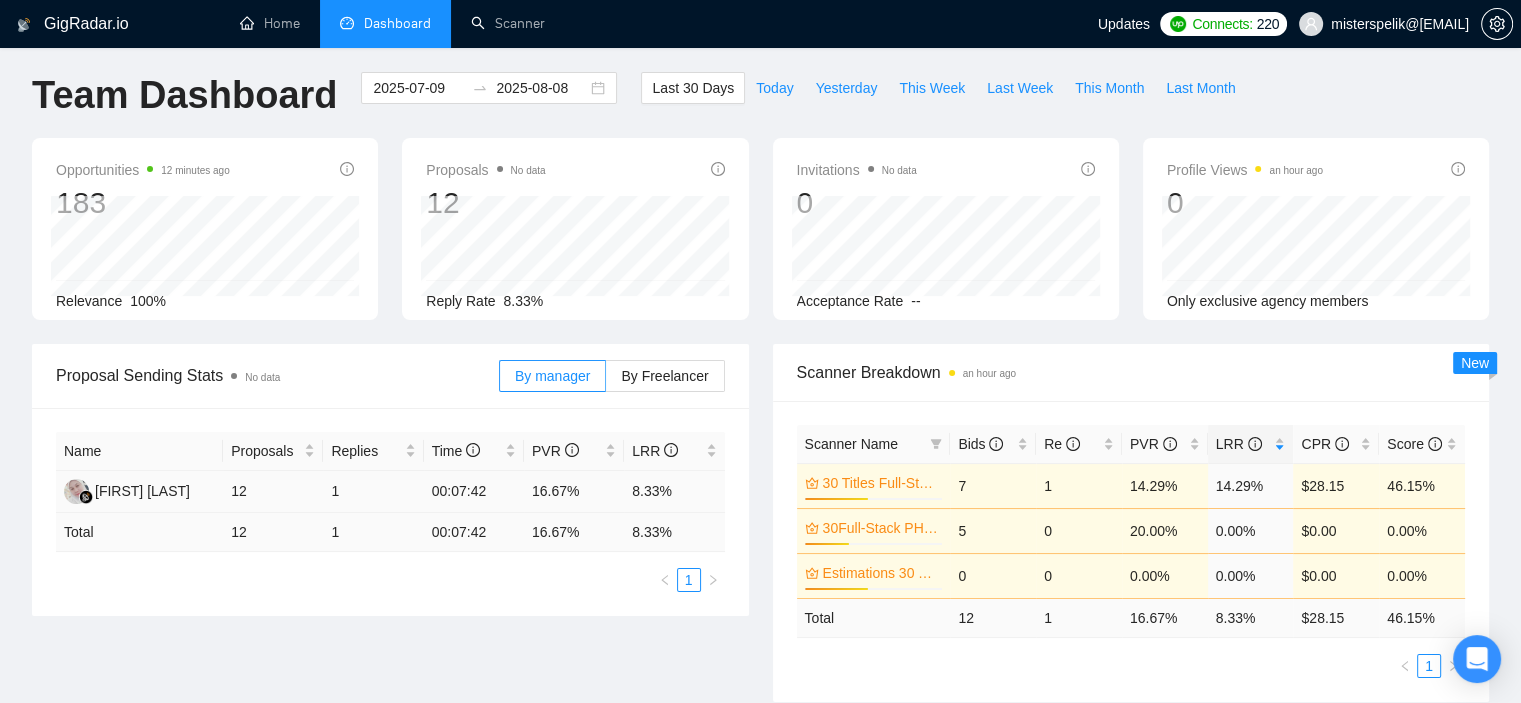 scroll, scrollTop: 0, scrollLeft: 0, axis: both 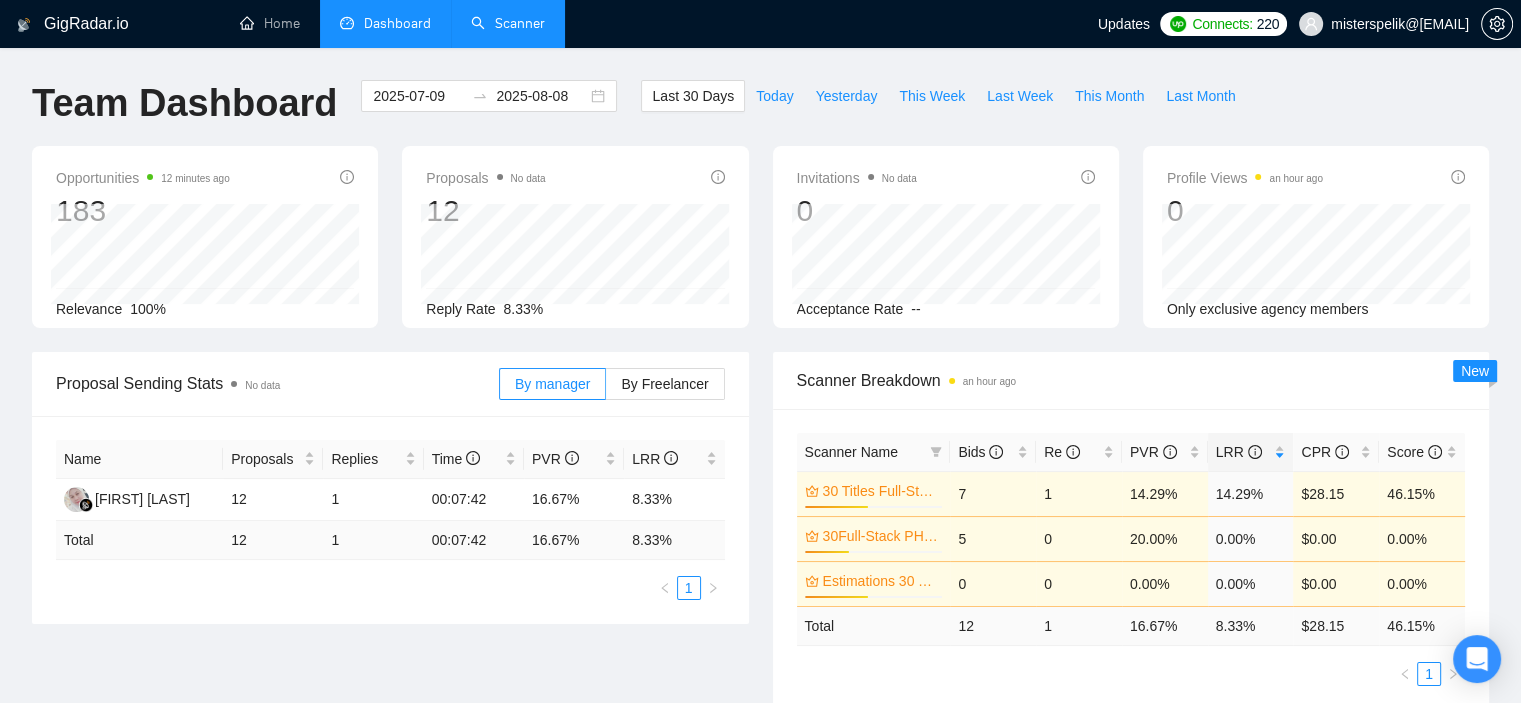 click on "Scanner" at bounding box center [508, 23] 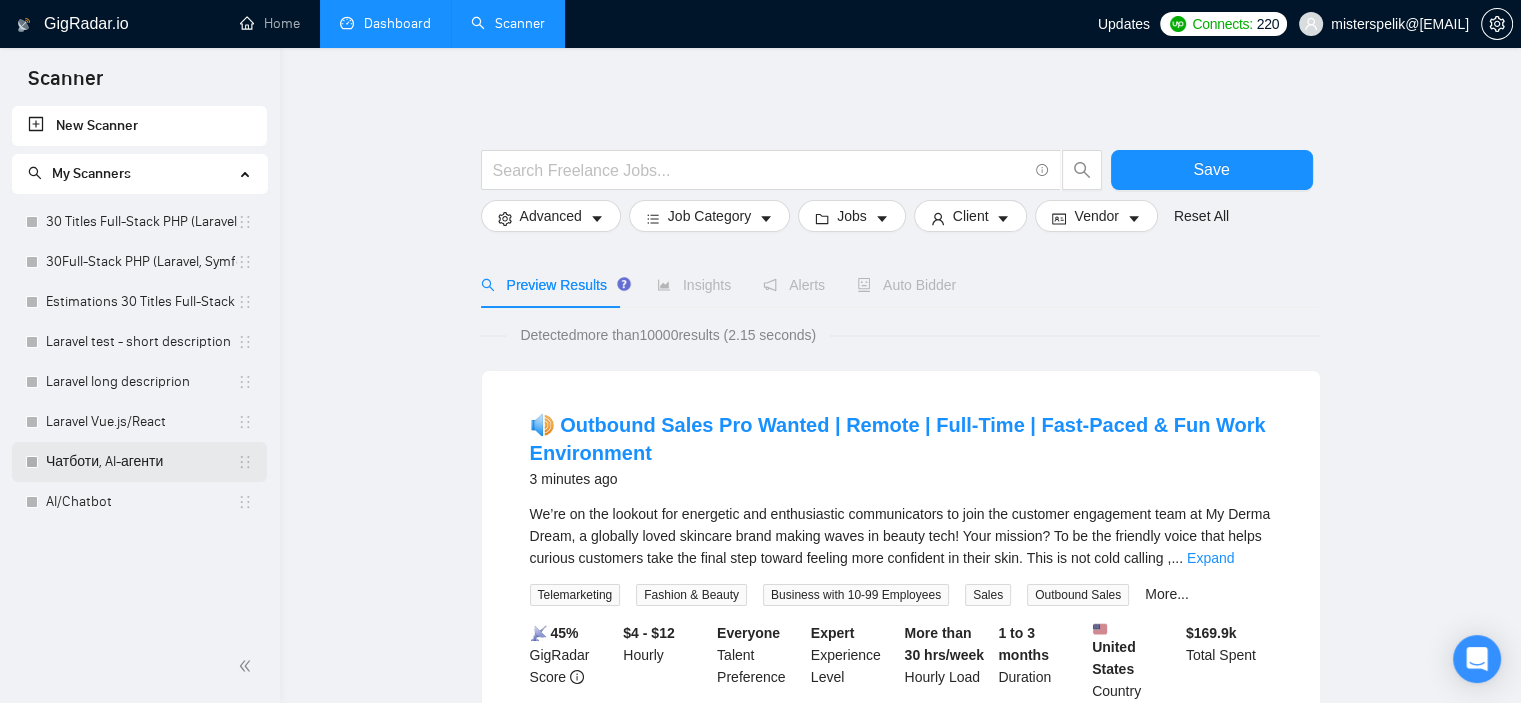 click on "Чатботи, AI-агенти" at bounding box center (141, 462) 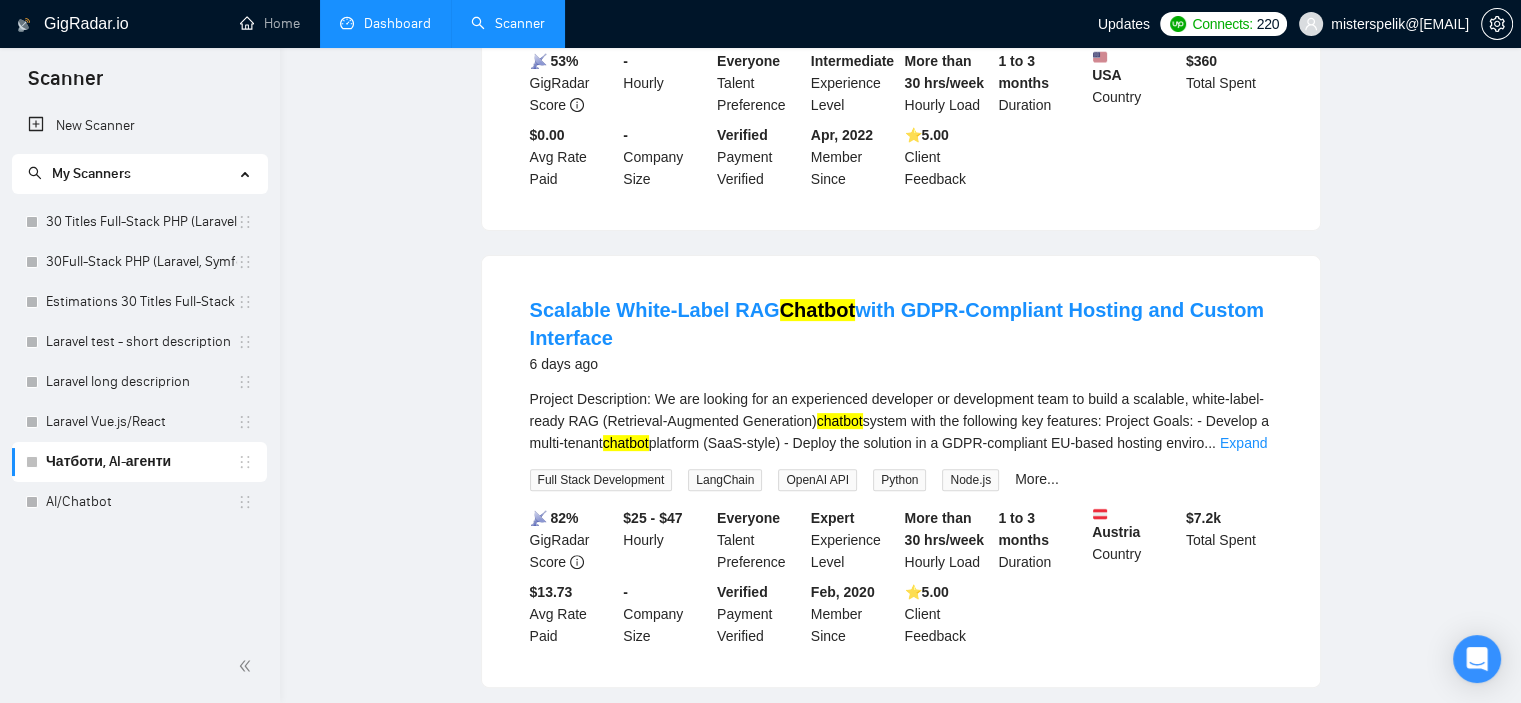scroll, scrollTop: 0, scrollLeft: 0, axis: both 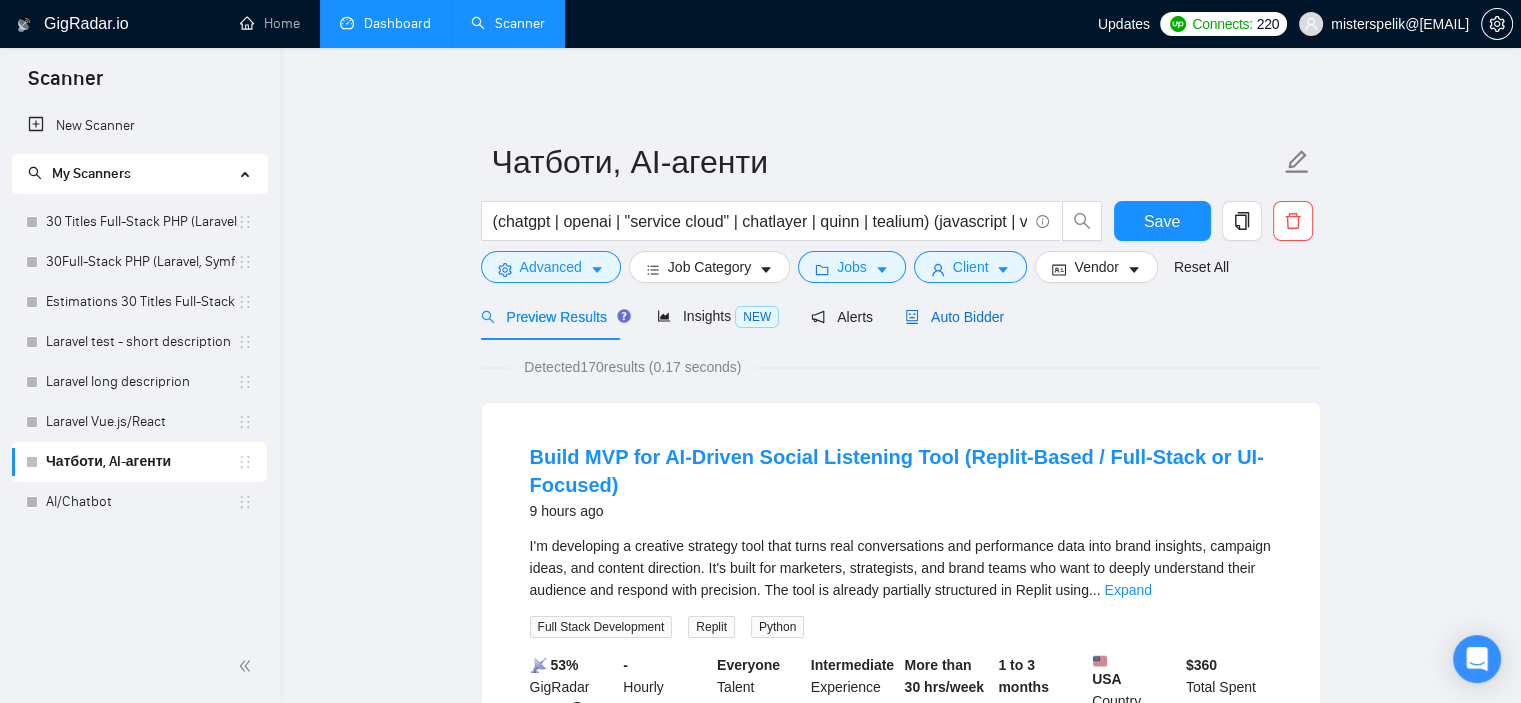 click 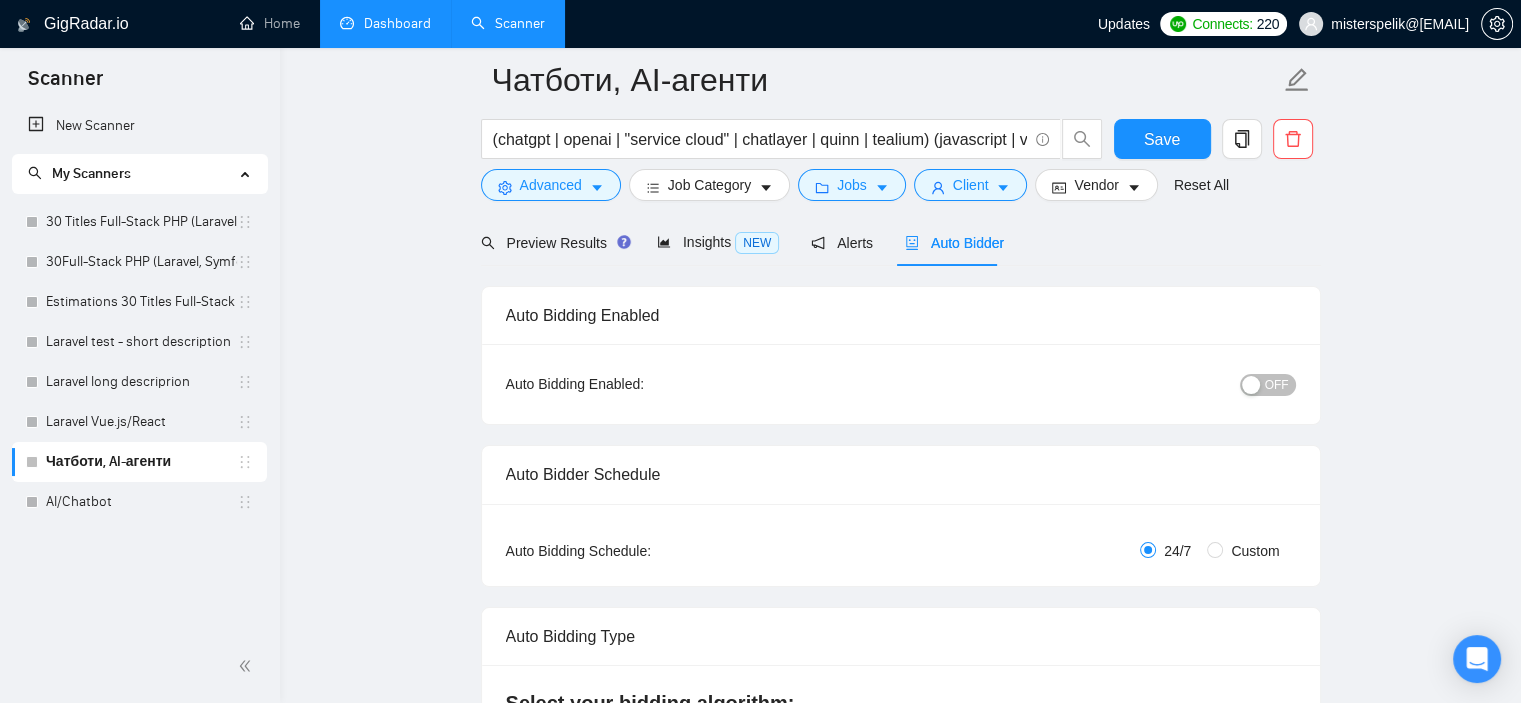 scroll, scrollTop: 1000, scrollLeft: 0, axis: vertical 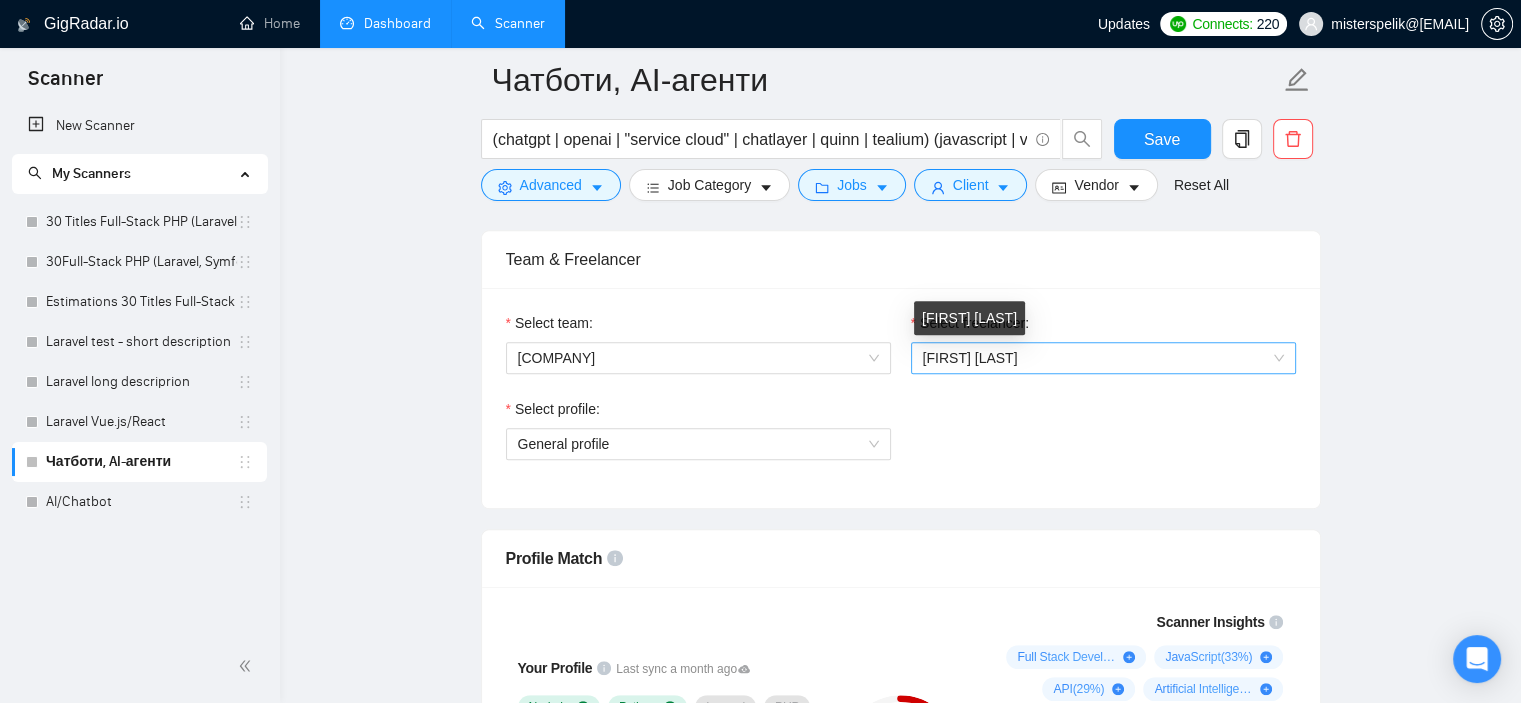click on "[FIRST] [LAST]" at bounding box center [970, 358] 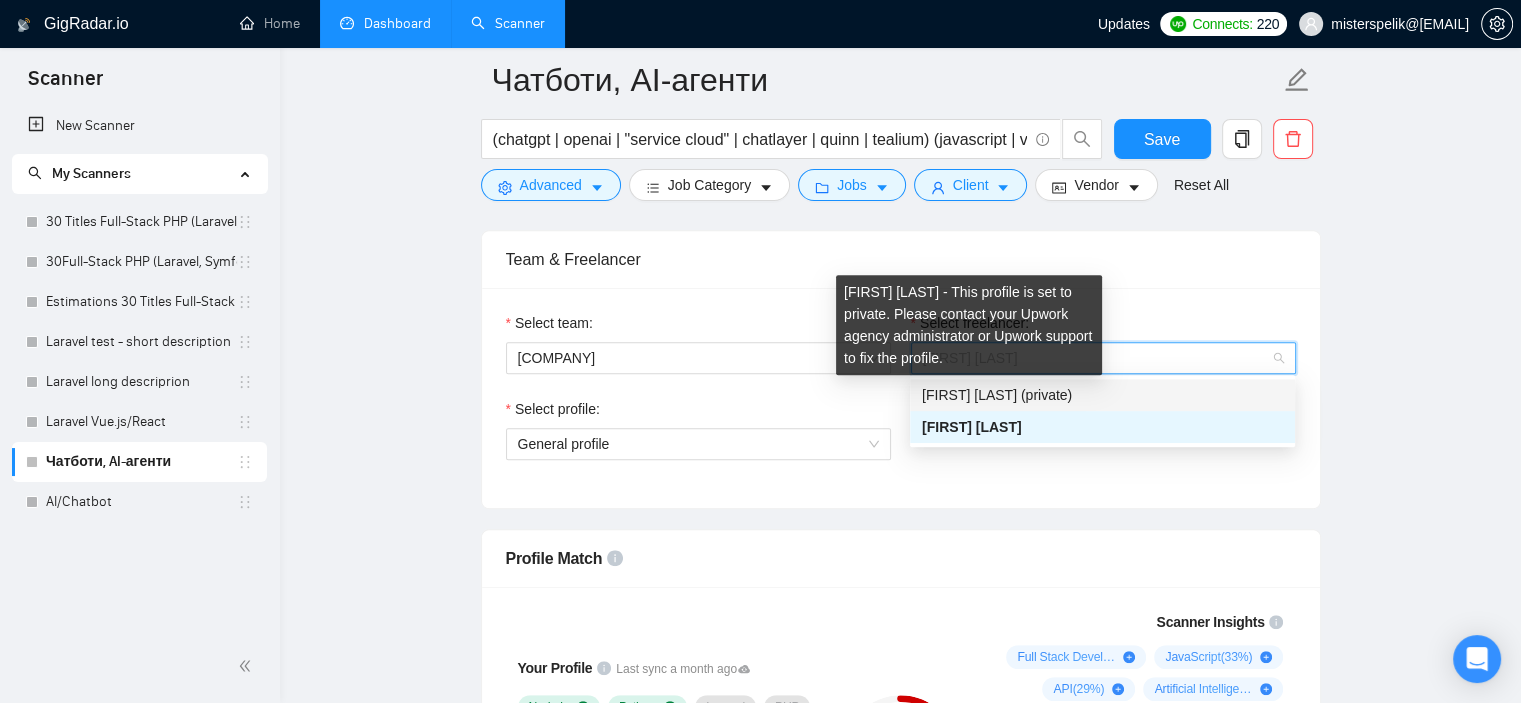 click on "[FIRST] [LAST] (private)" at bounding box center (997, 395) 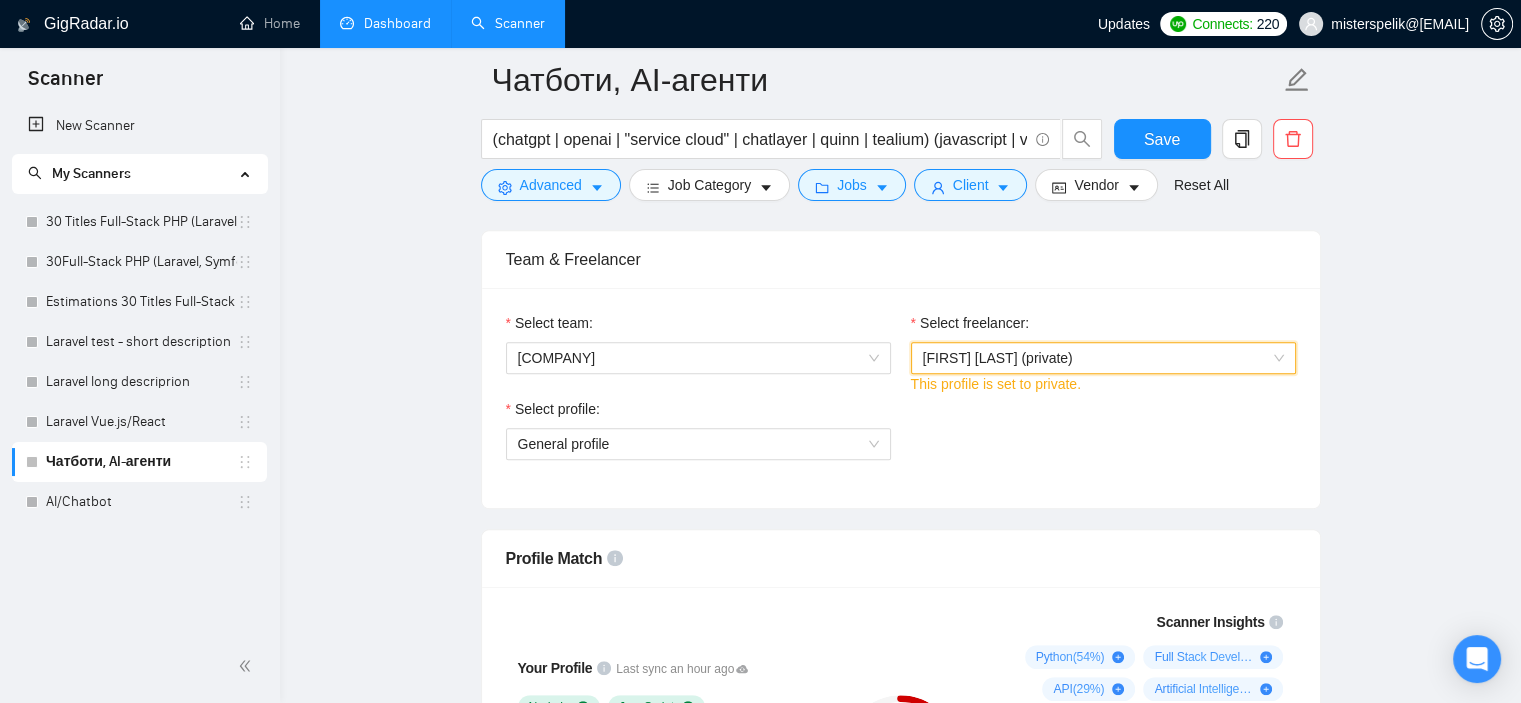 click on "[FIRST] [LAST] (private)" at bounding box center (1103, 358) 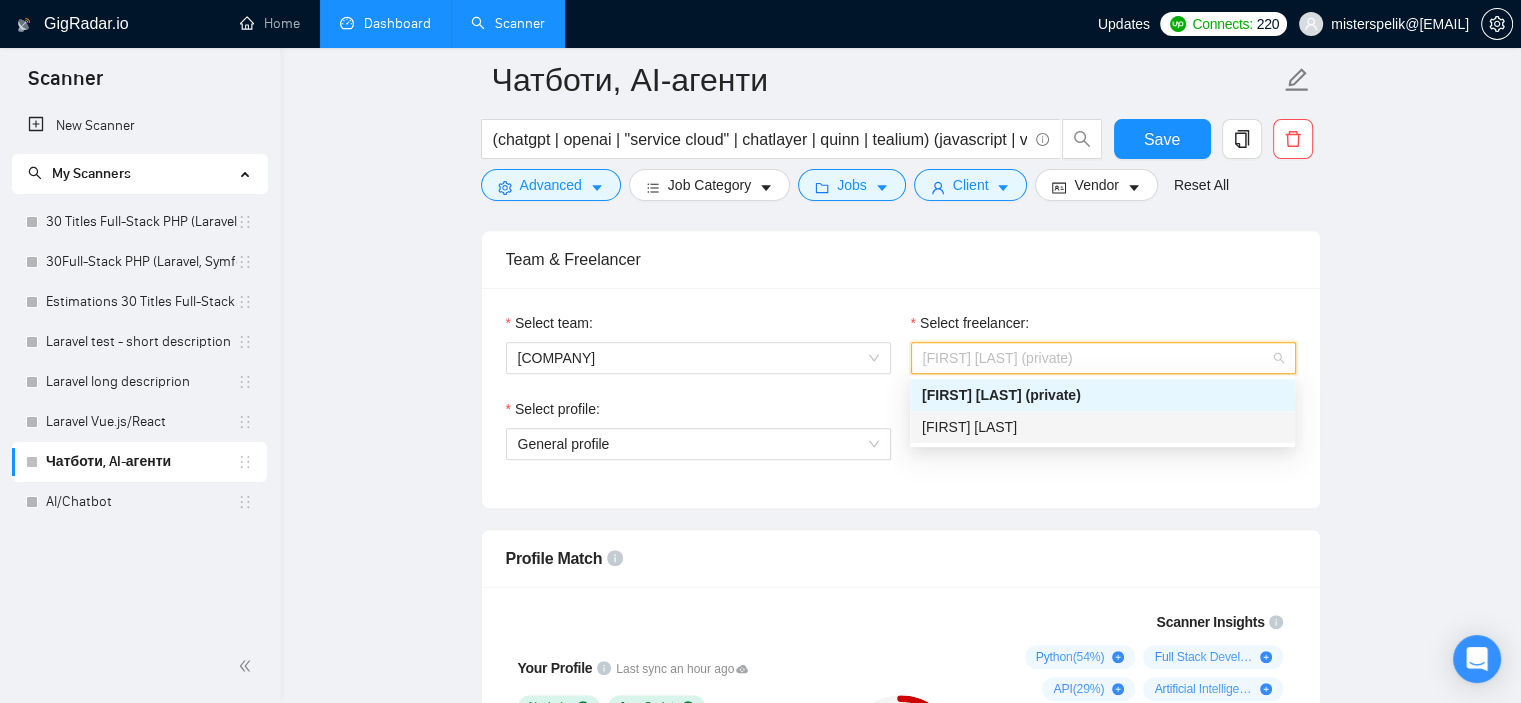 click on "[FIRST] [LAST]" at bounding box center [969, 427] 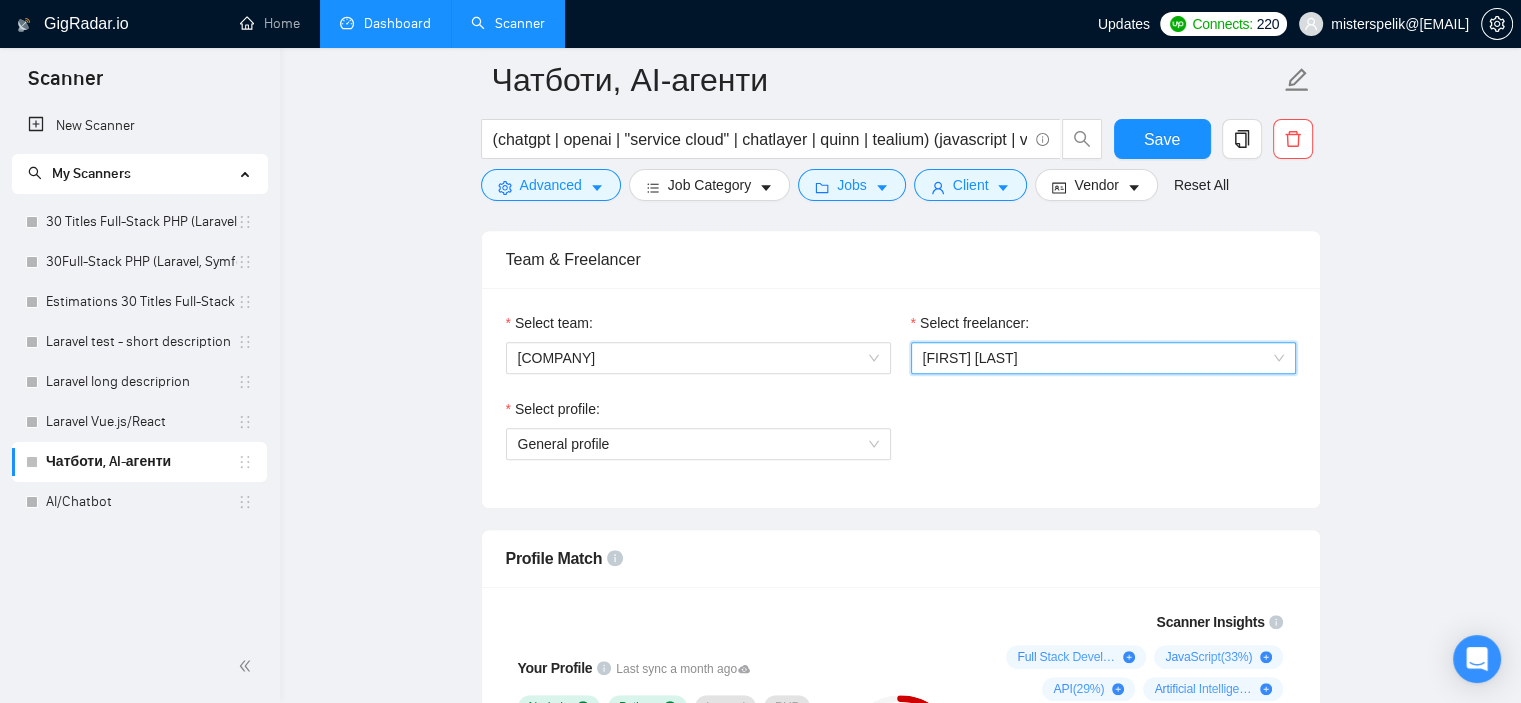 click on "Credits / proposal Sardor AI 🤖 Personalise your cover letter with ai [placeholders] 1.00  credits / proposal Experimental Laziza AI  👑   NEW   13" at bounding box center [900, 1697] 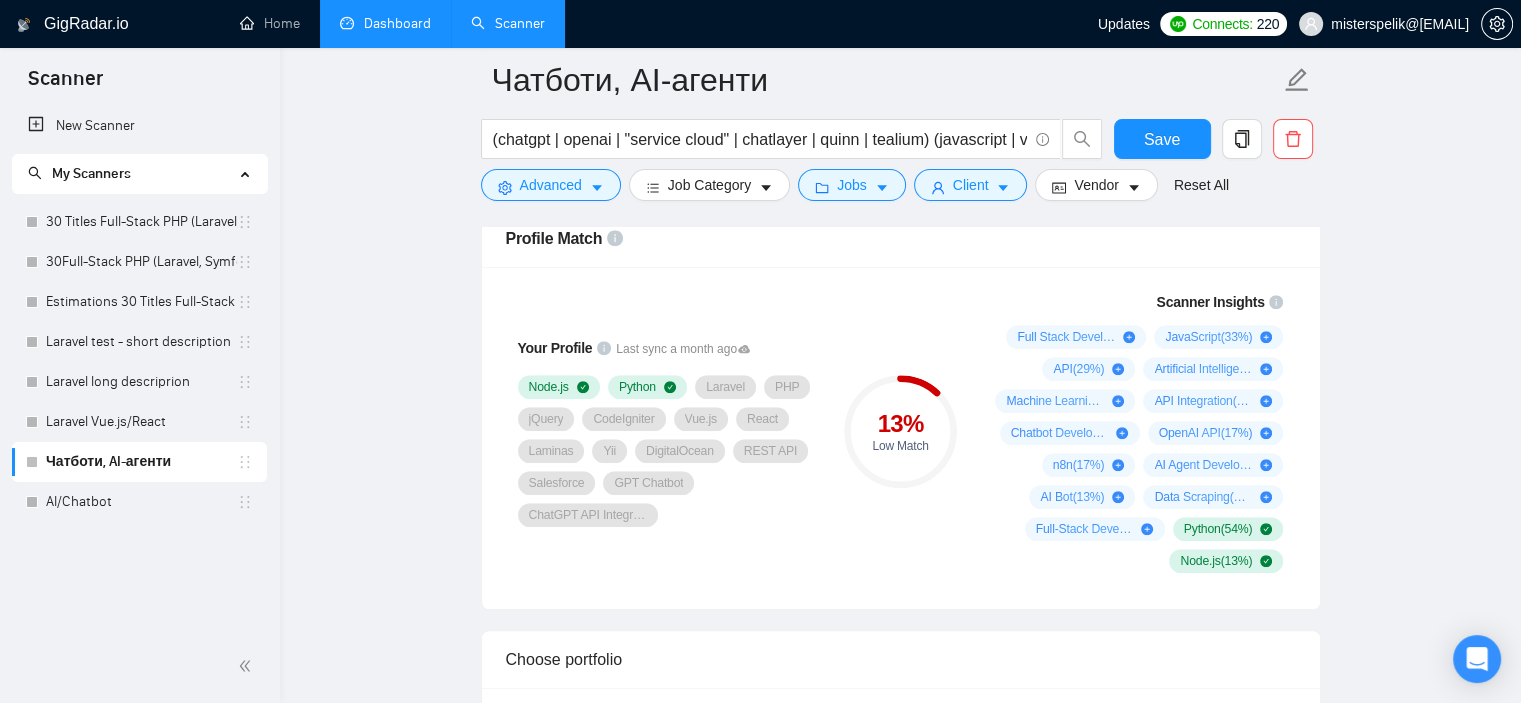 scroll, scrollTop: 1333, scrollLeft: 0, axis: vertical 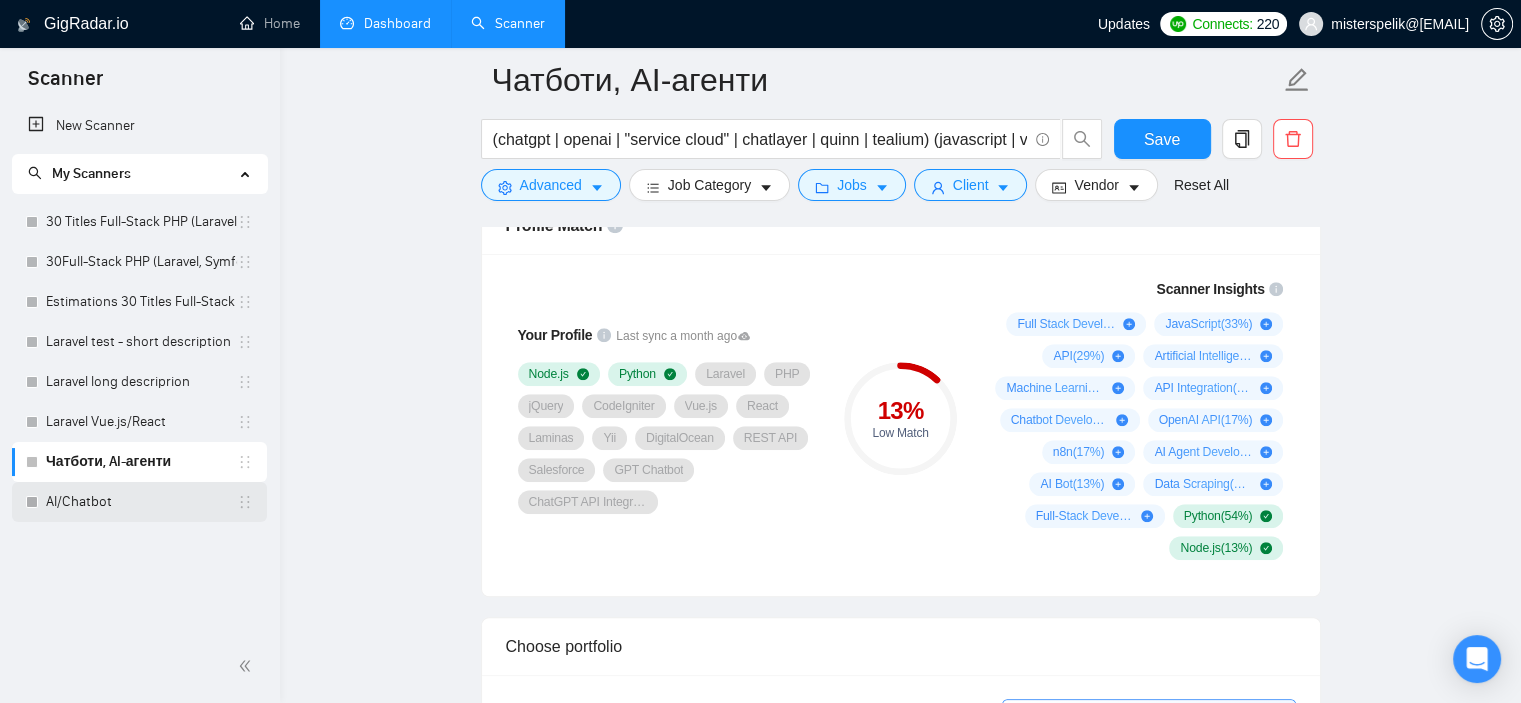 click on "AI/Chatbot" at bounding box center (141, 502) 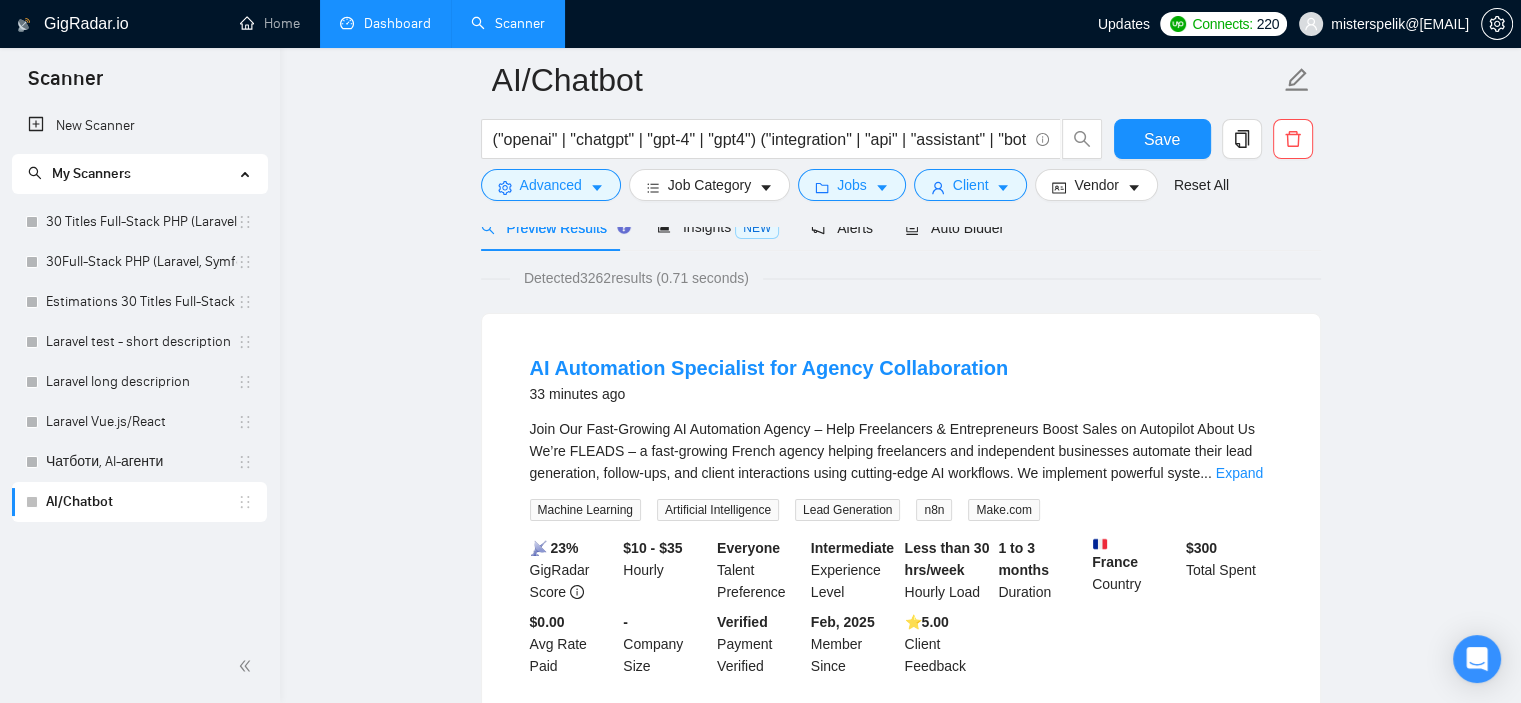 scroll, scrollTop: 0, scrollLeft: 0, axis: both 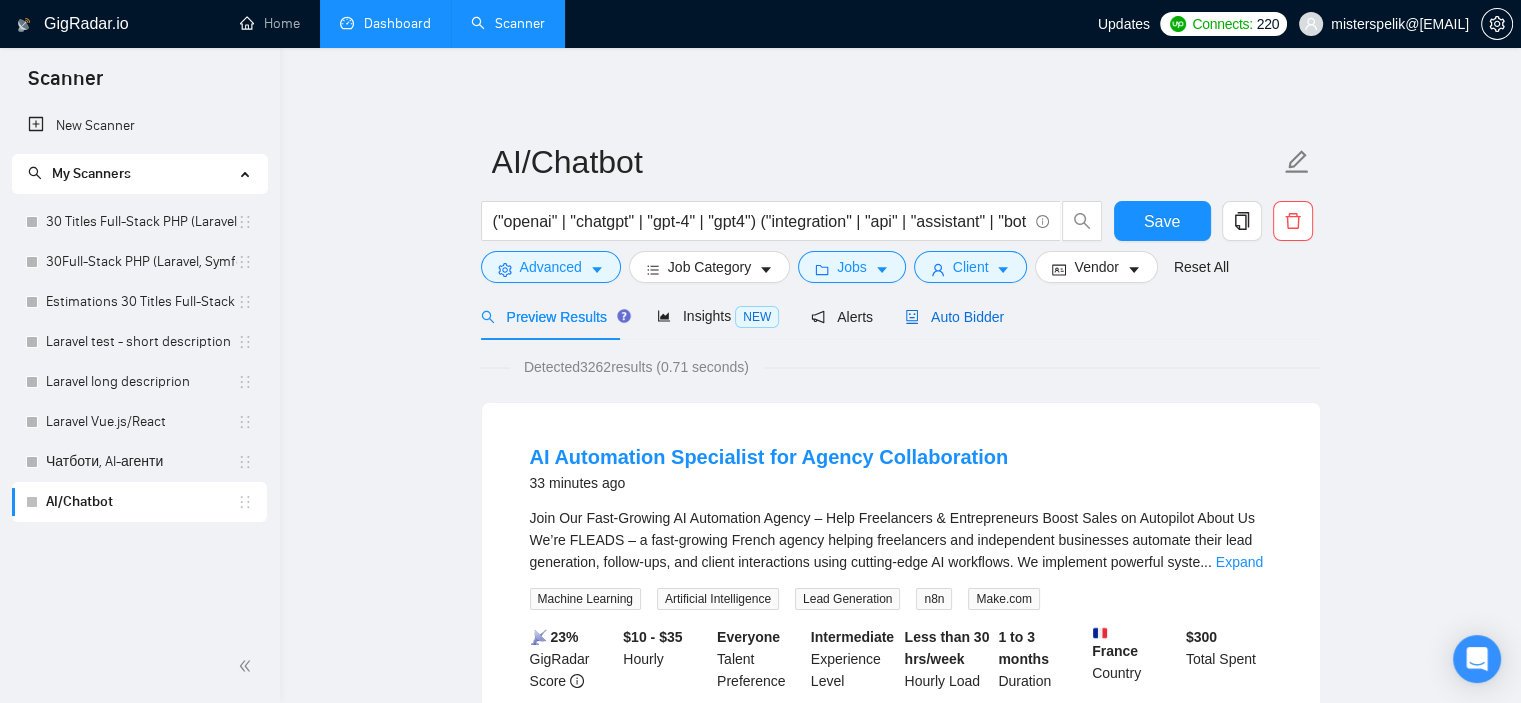 click on "Auto Bidder" at bounding box center (954, 317) 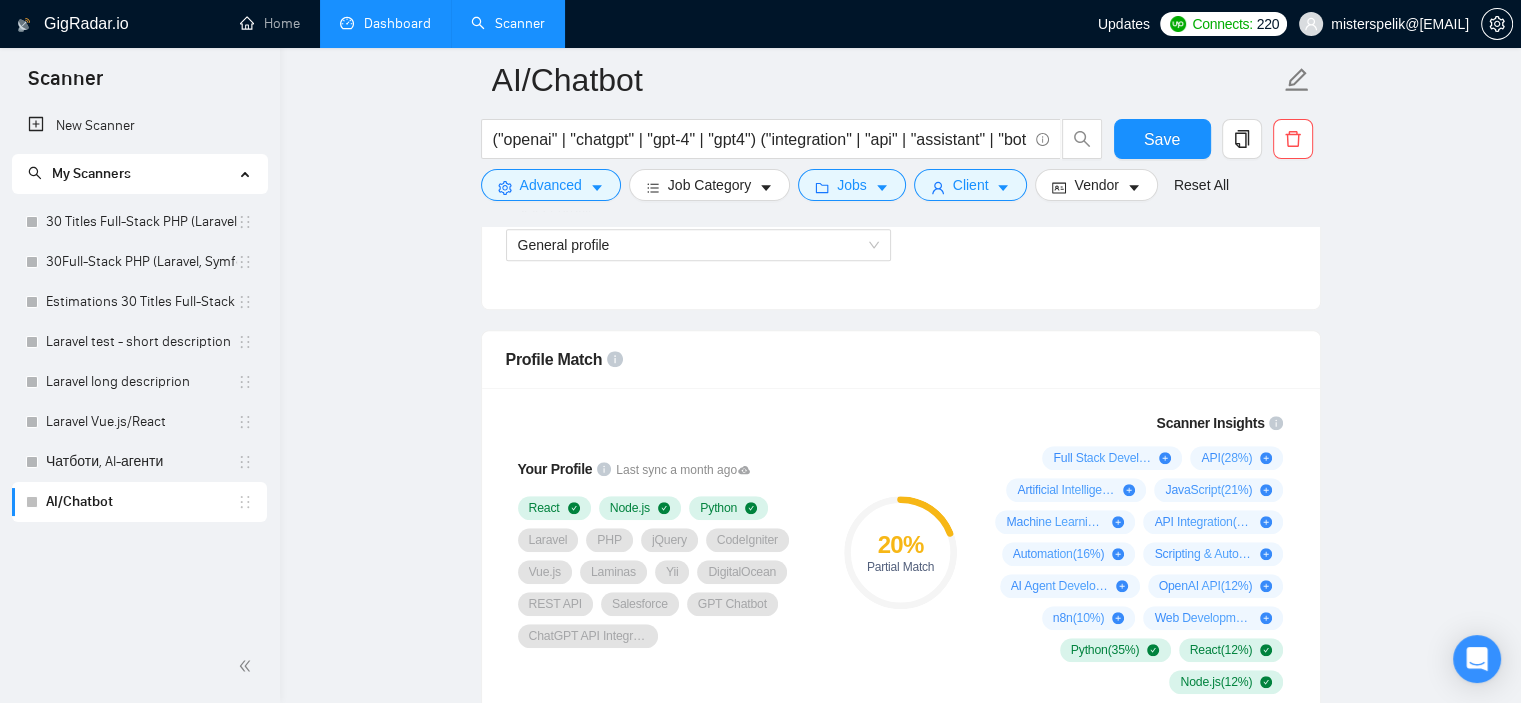 scroll, scrollTop: 1333, scrollLeft: 0, axis: vertical 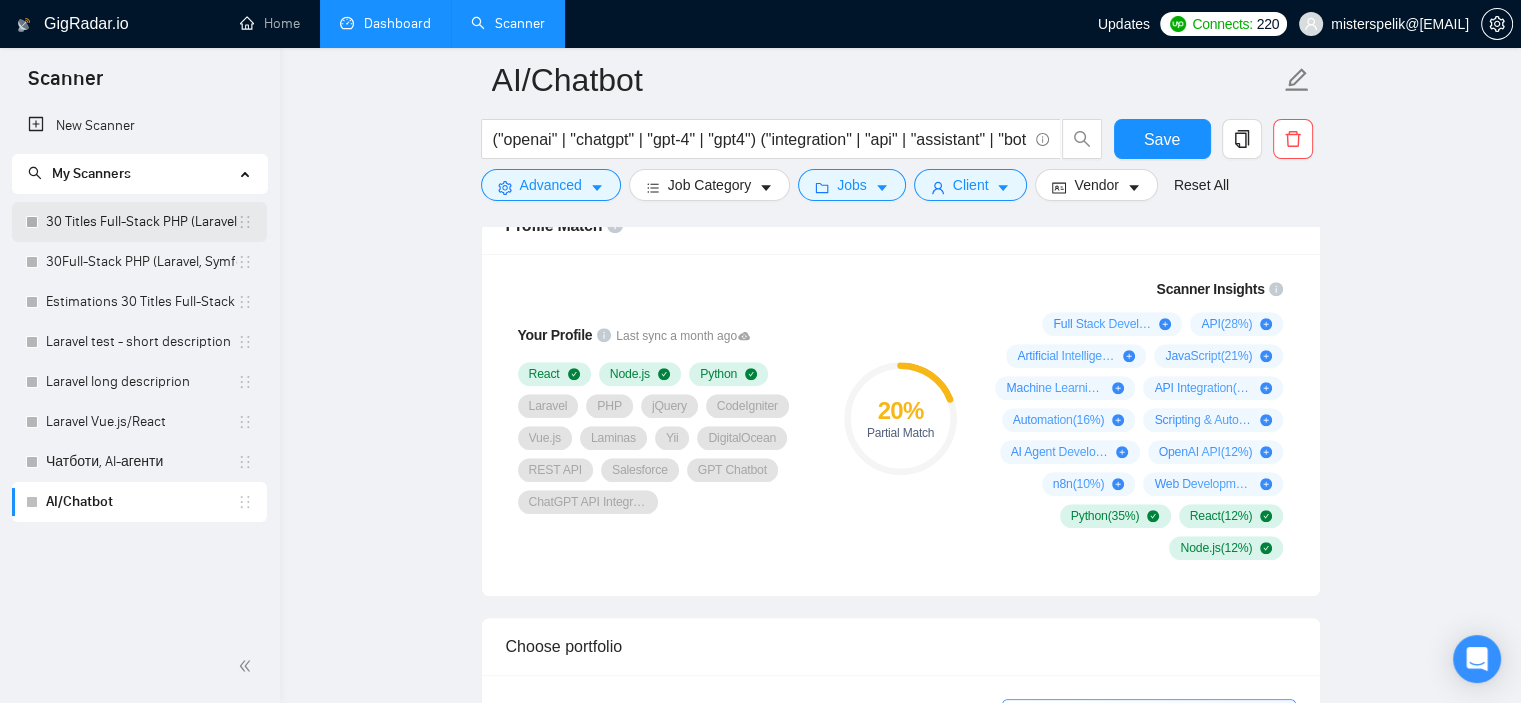 click on "30 Titles Full-Stack PHP (Laravel, Symfony, Vue, React)" at bounding box center [141, 222] 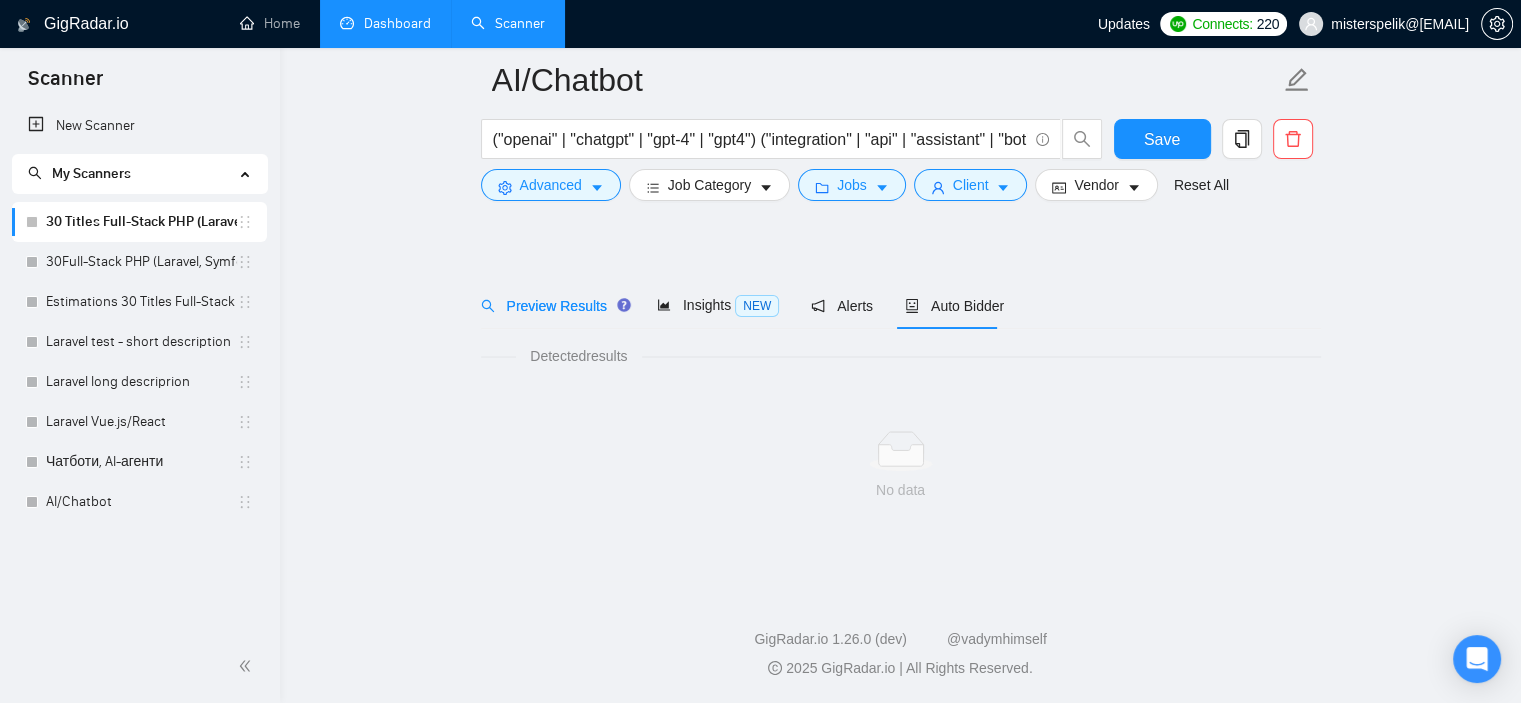 scroll, scrollTop: 27, scrollLeft: 0, axis: vertical 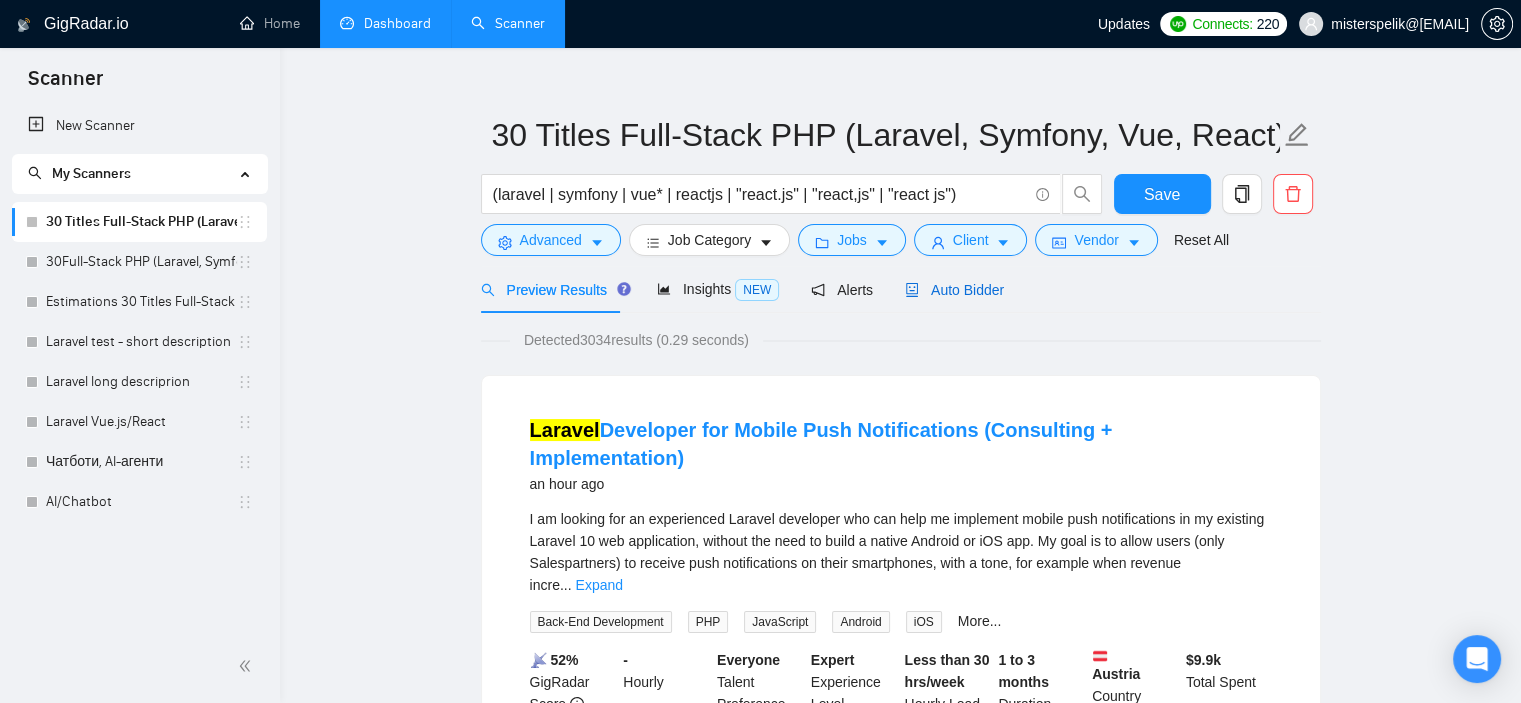 click on "Auto Bidder" at bounding box center (954, 290) 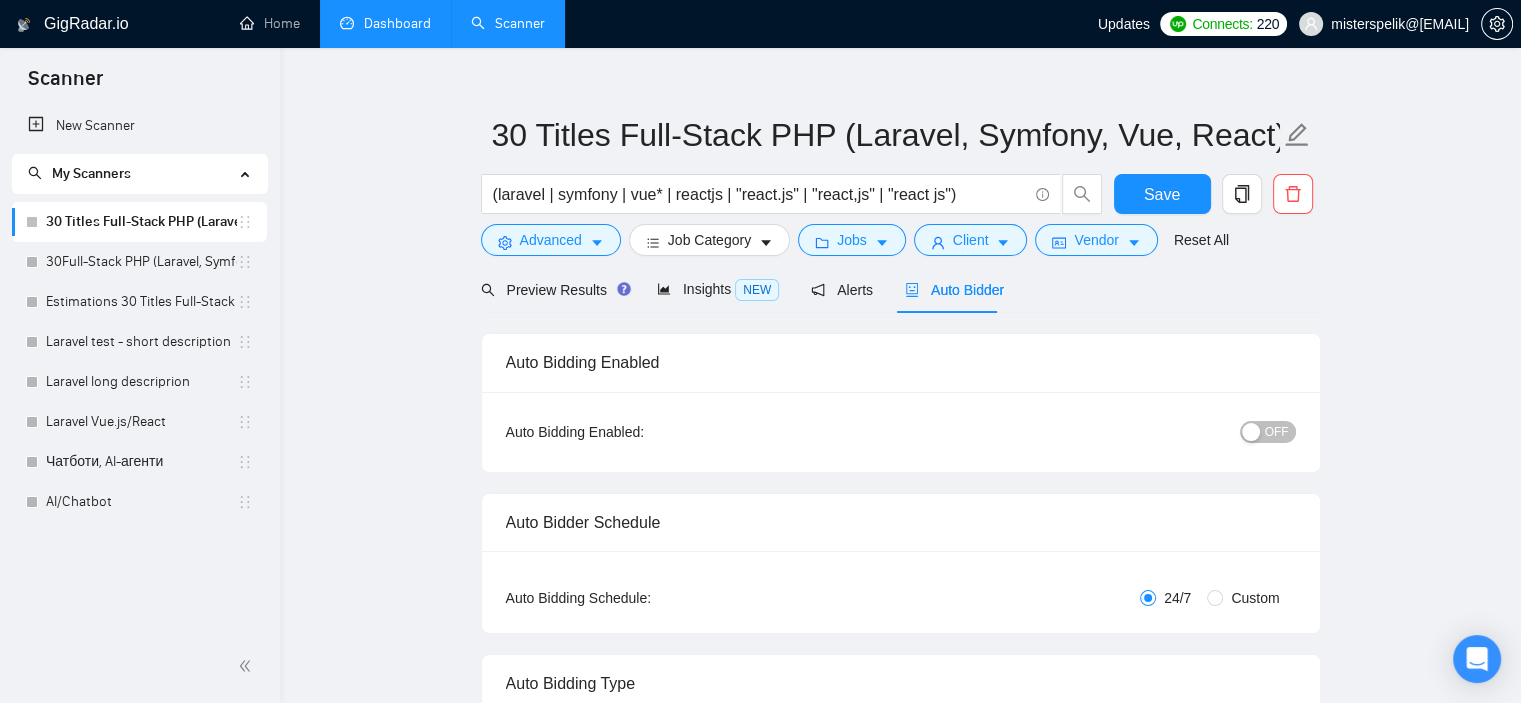 type 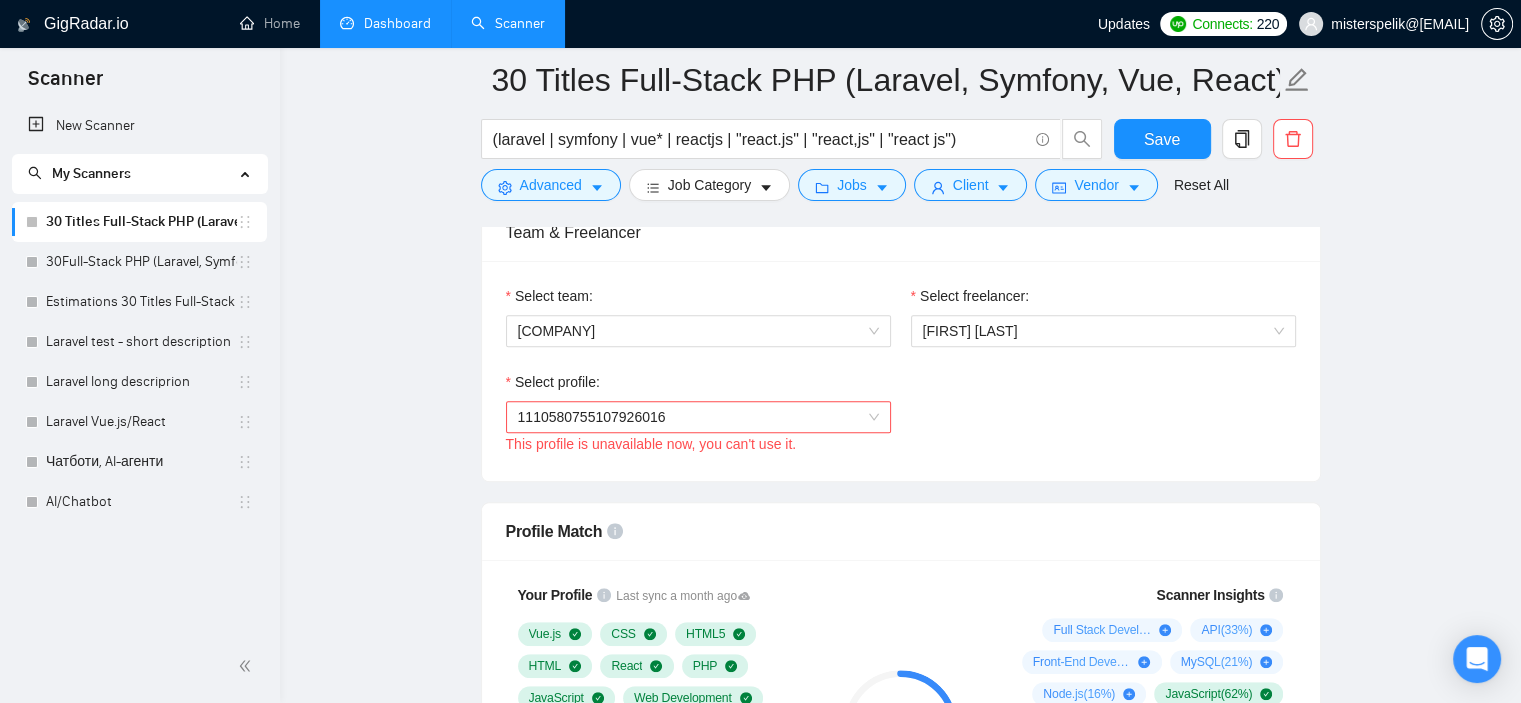 scroll, scrollTop: 1360, scrollLeft: 0, axis: vertical 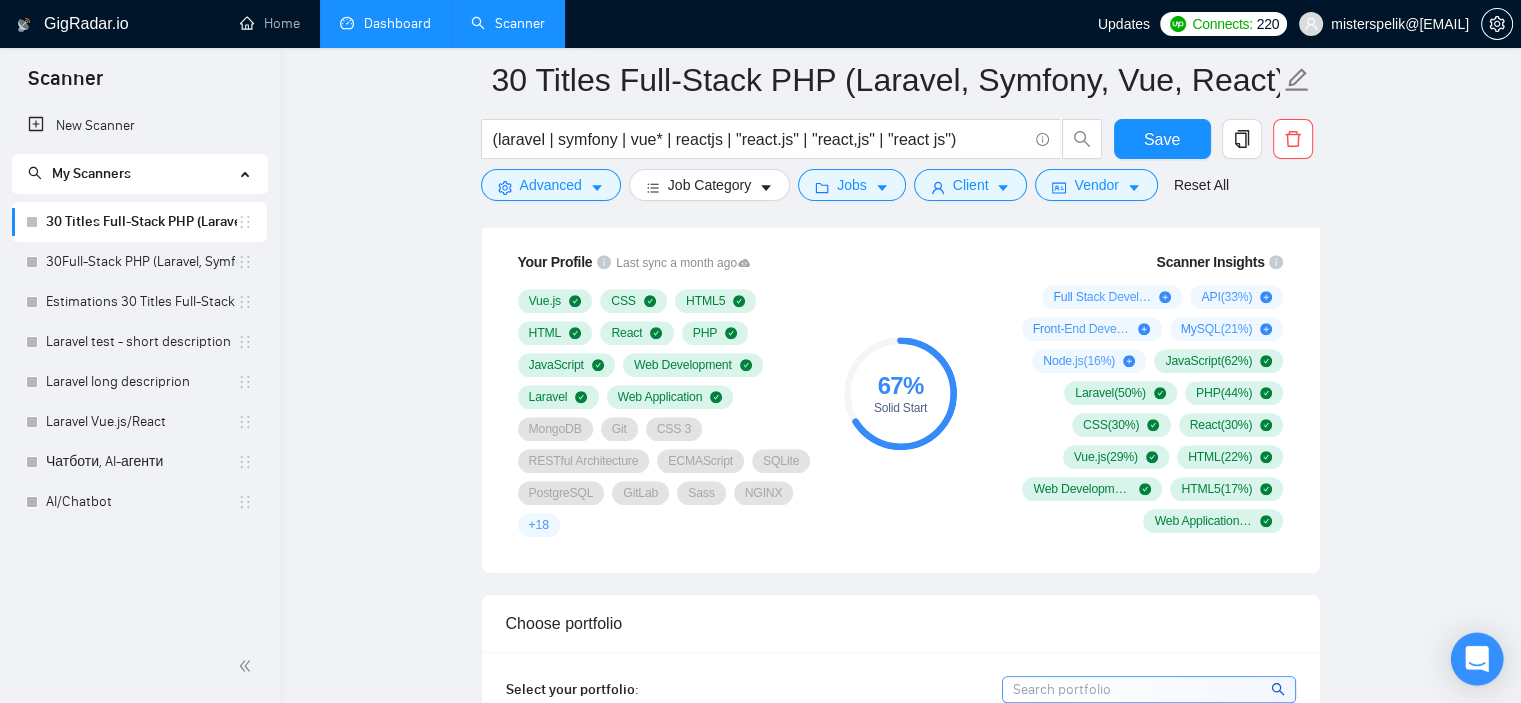 click 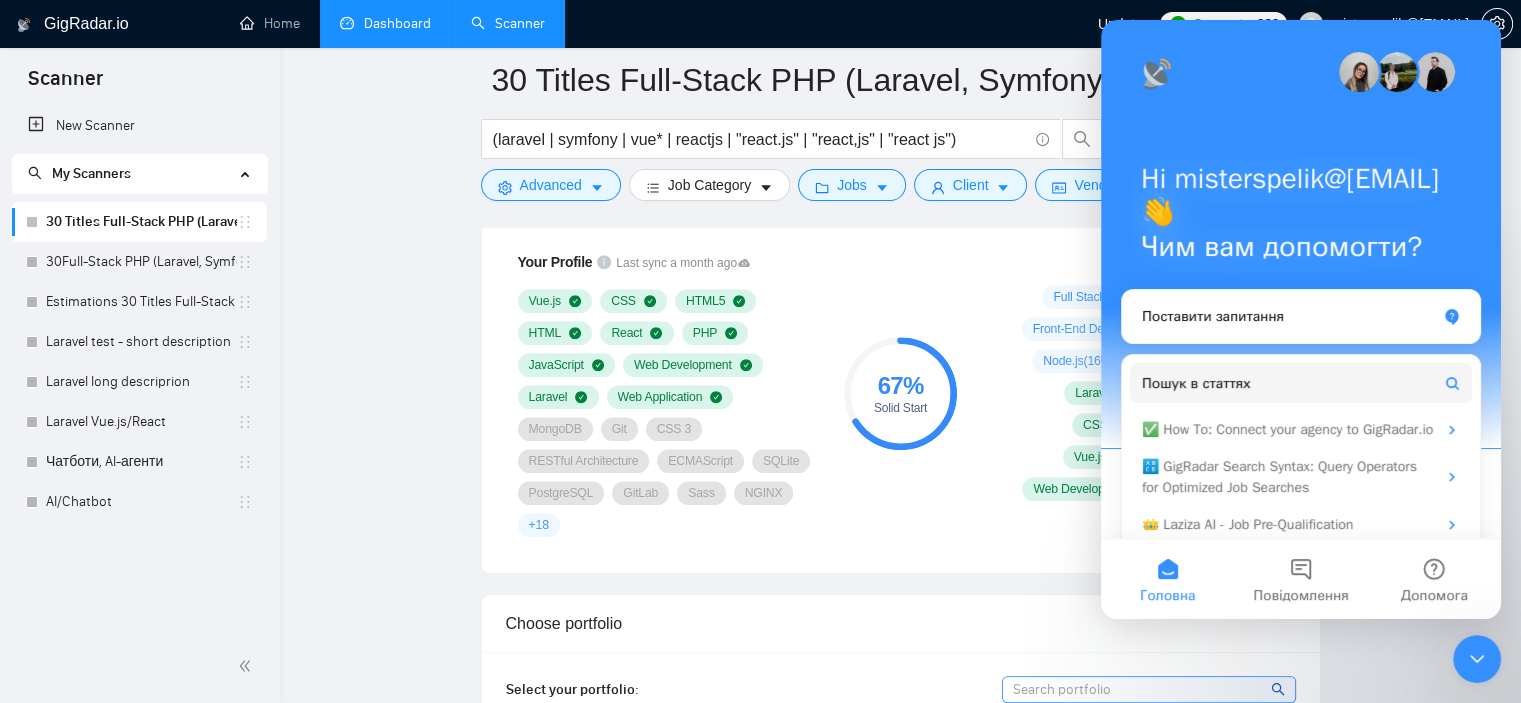 scroll, scrollTop: 0, scrollLeft: 0, axis: both 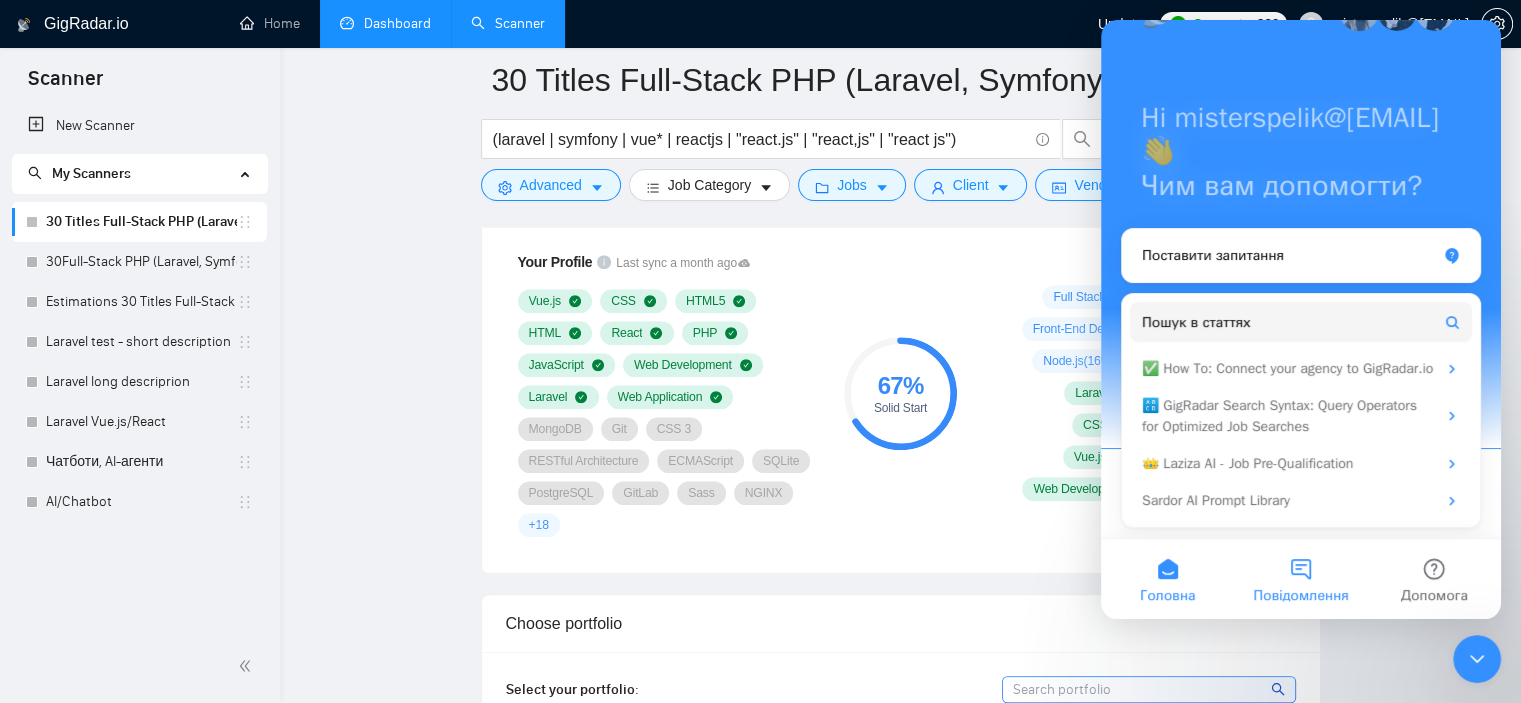 click on "Повідомлення" at bounding box center (1300, 579) 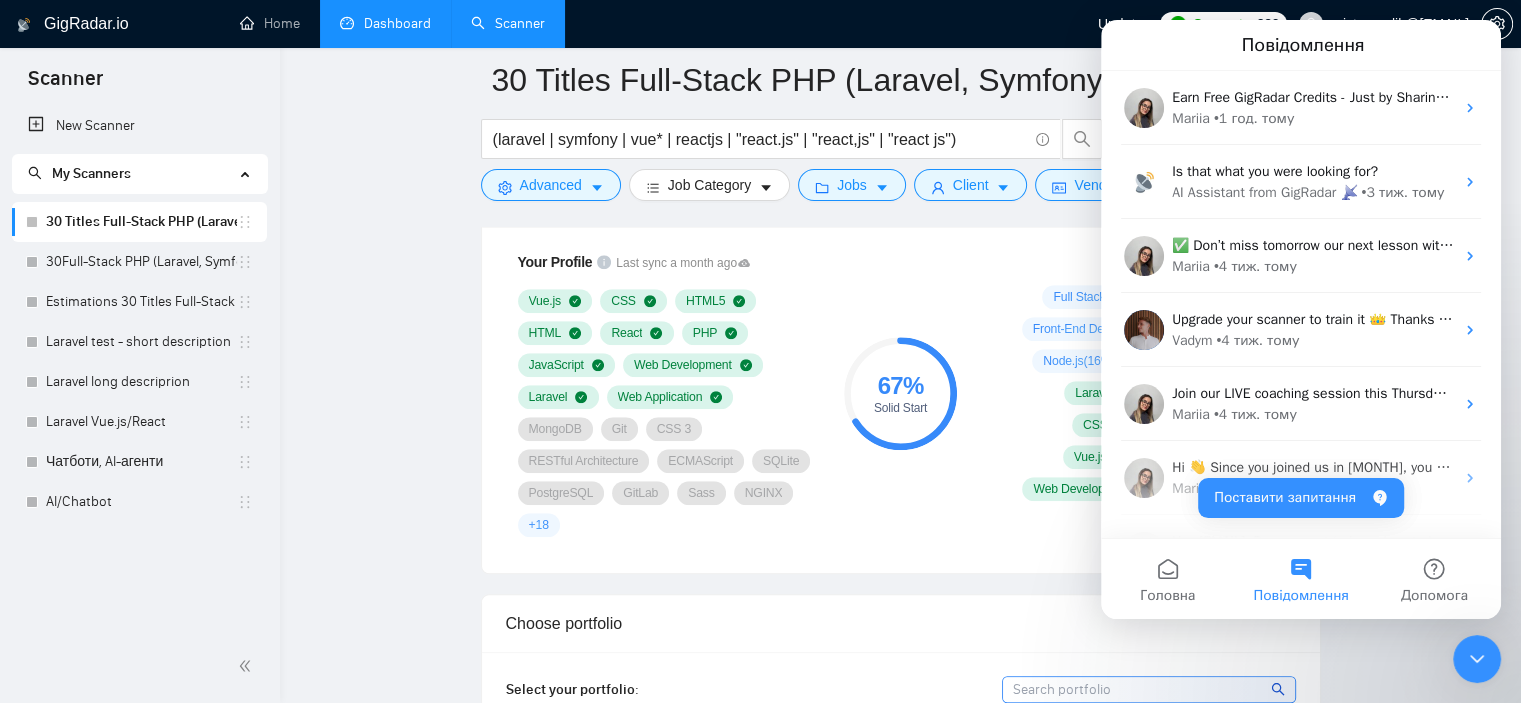 click 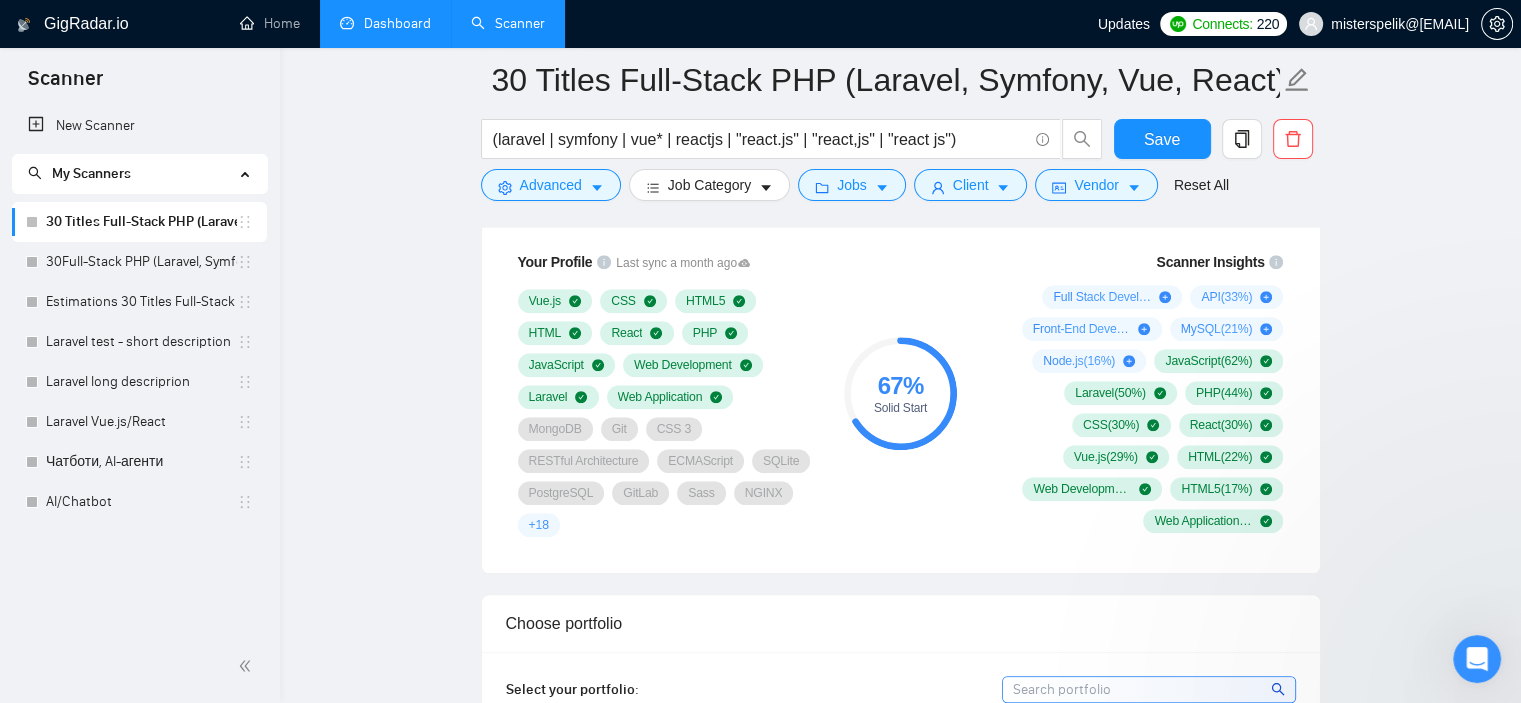 scroll, scrollTop: 0, scrollLeft: 0, axis: both 